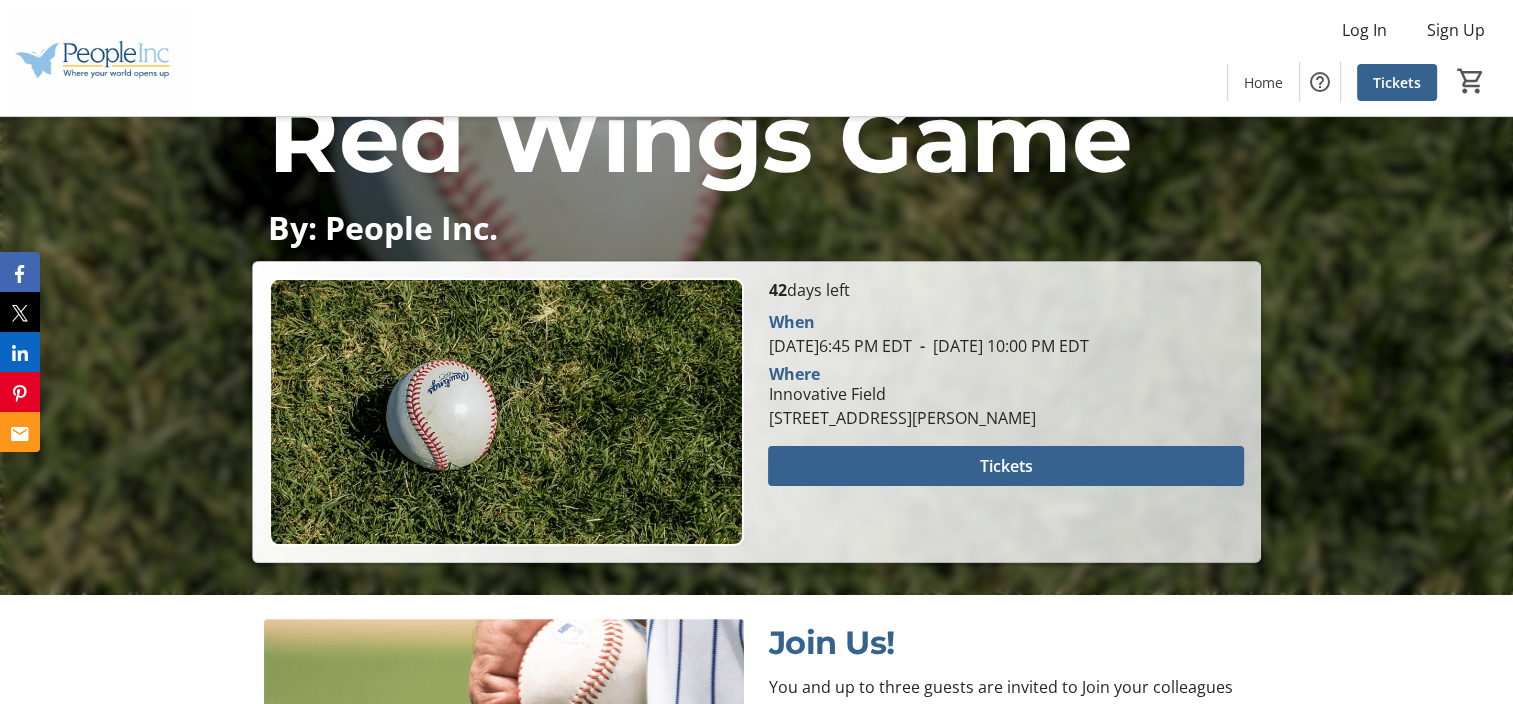scroll, scrollTop: 300, scrollLeft: 0, axis: vertical 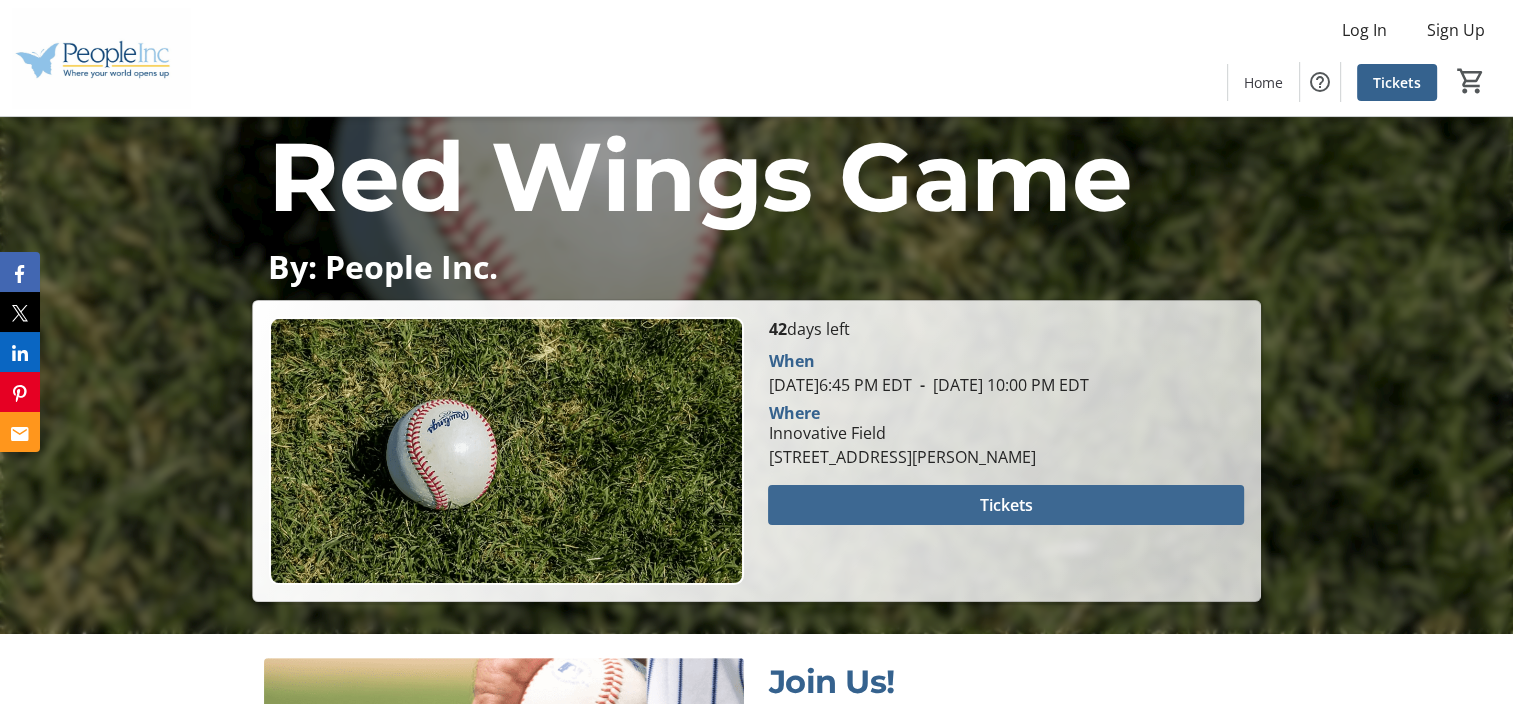 click on "Tickets" at bounding box center (1006, 505) 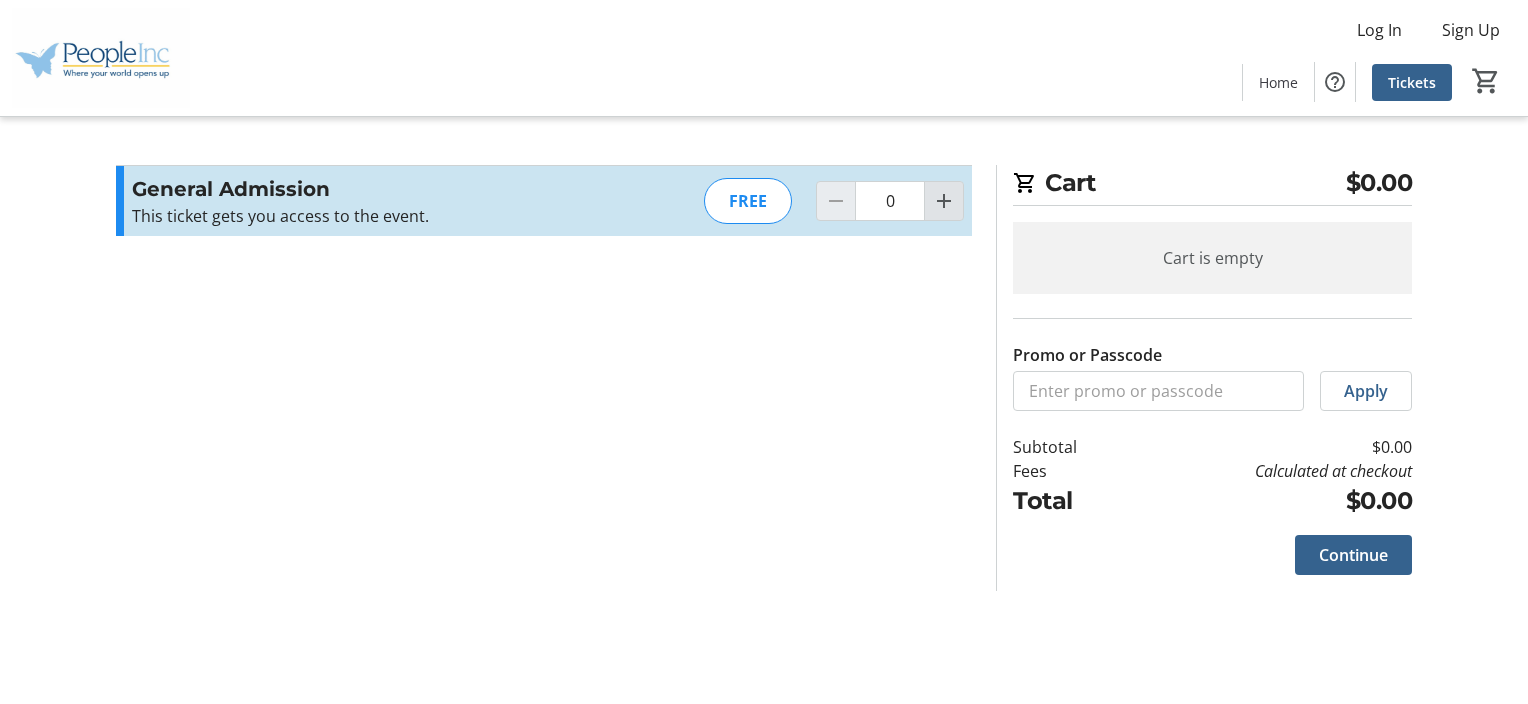 click 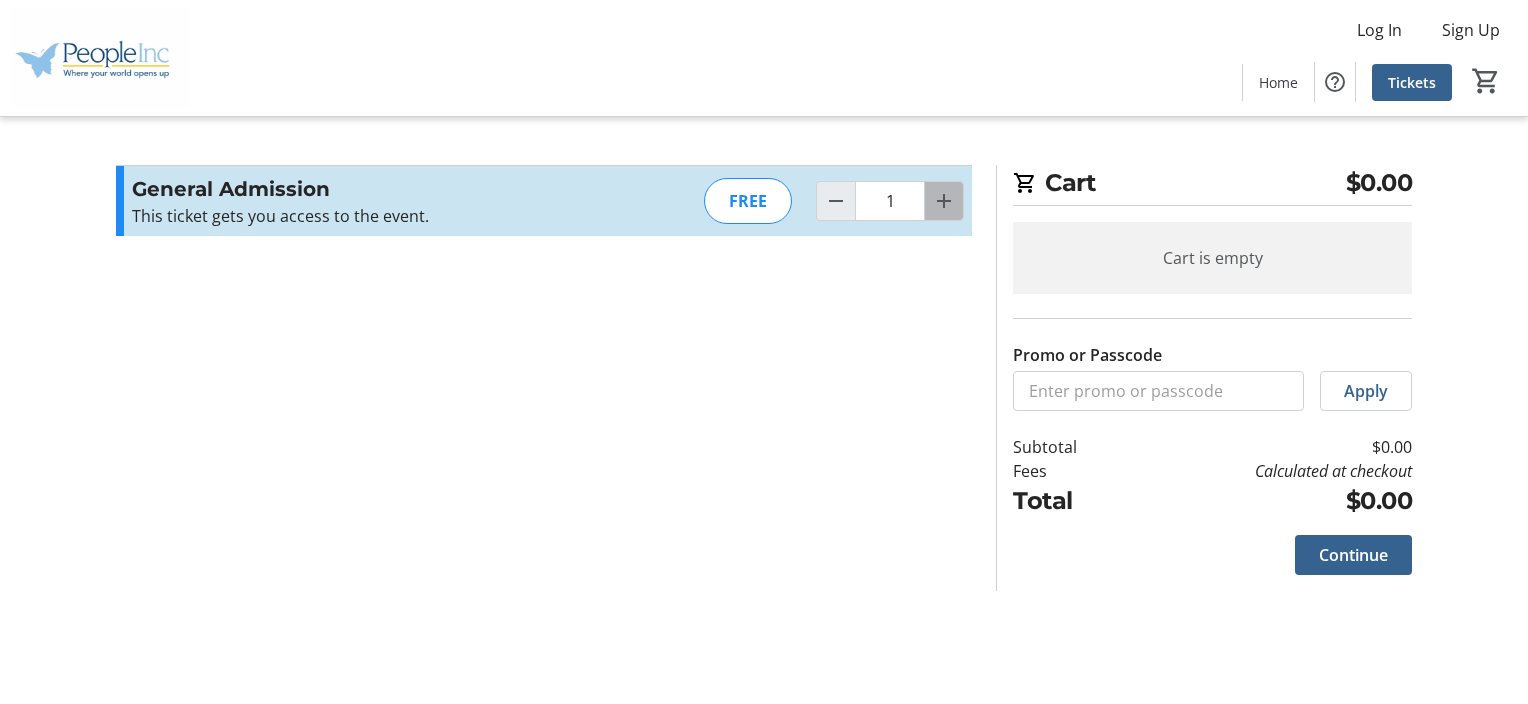 click 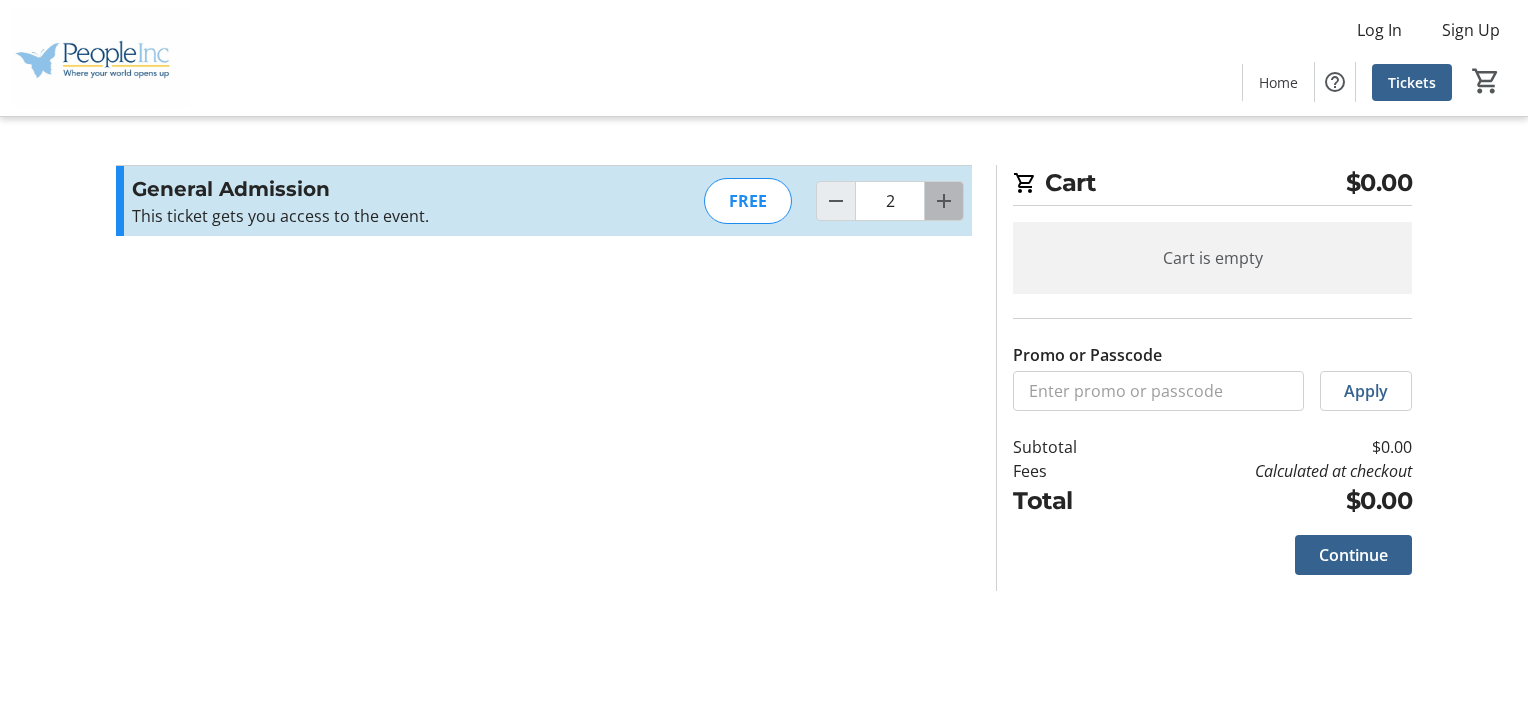click 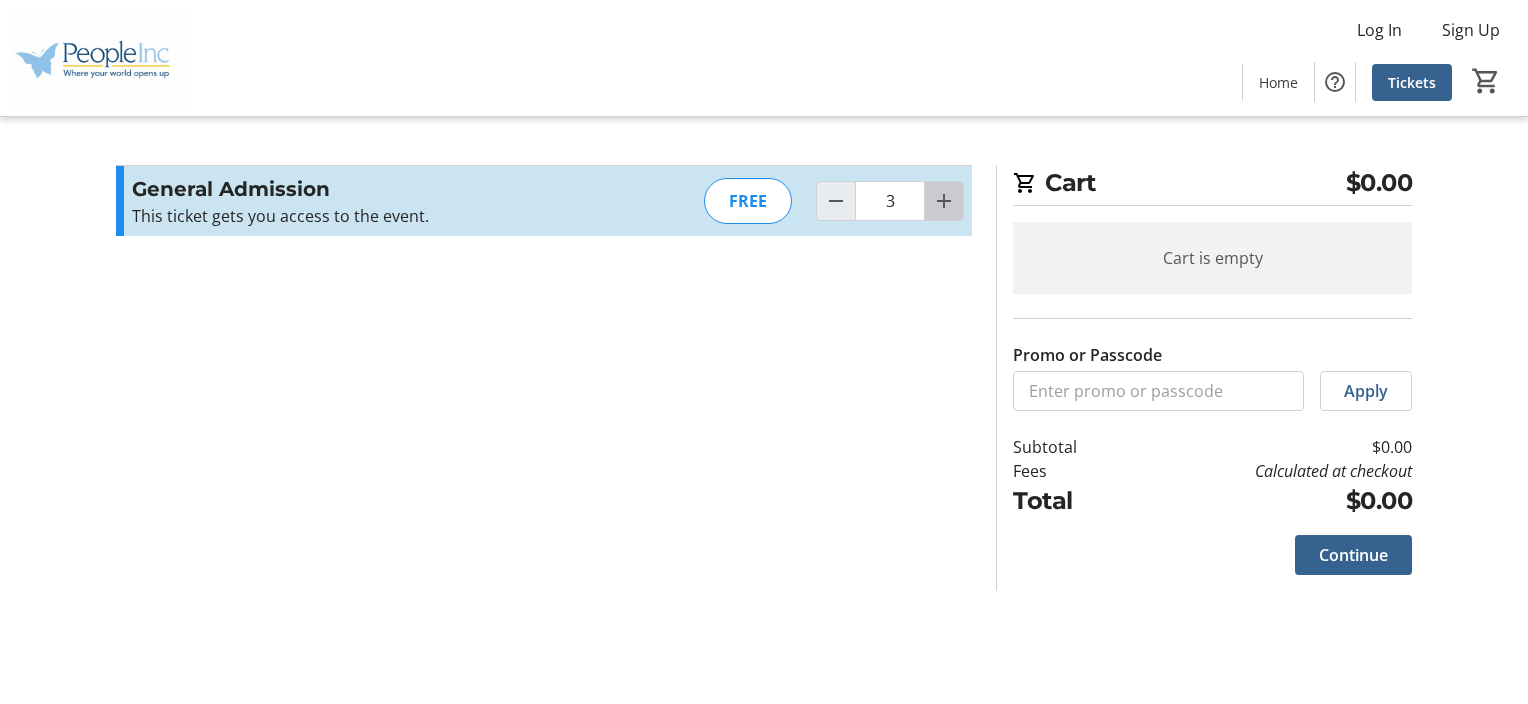click 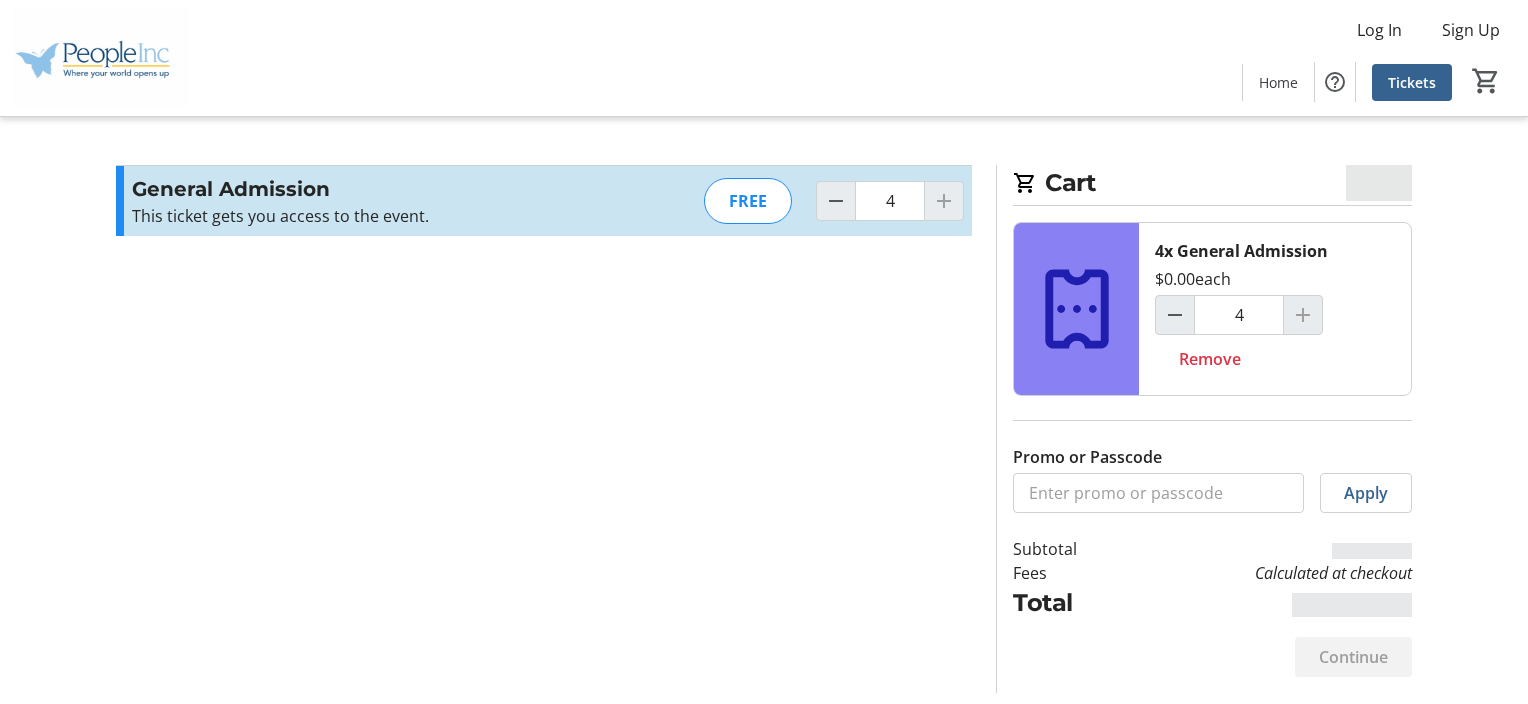 click on "Promo or Passcode  Apply" 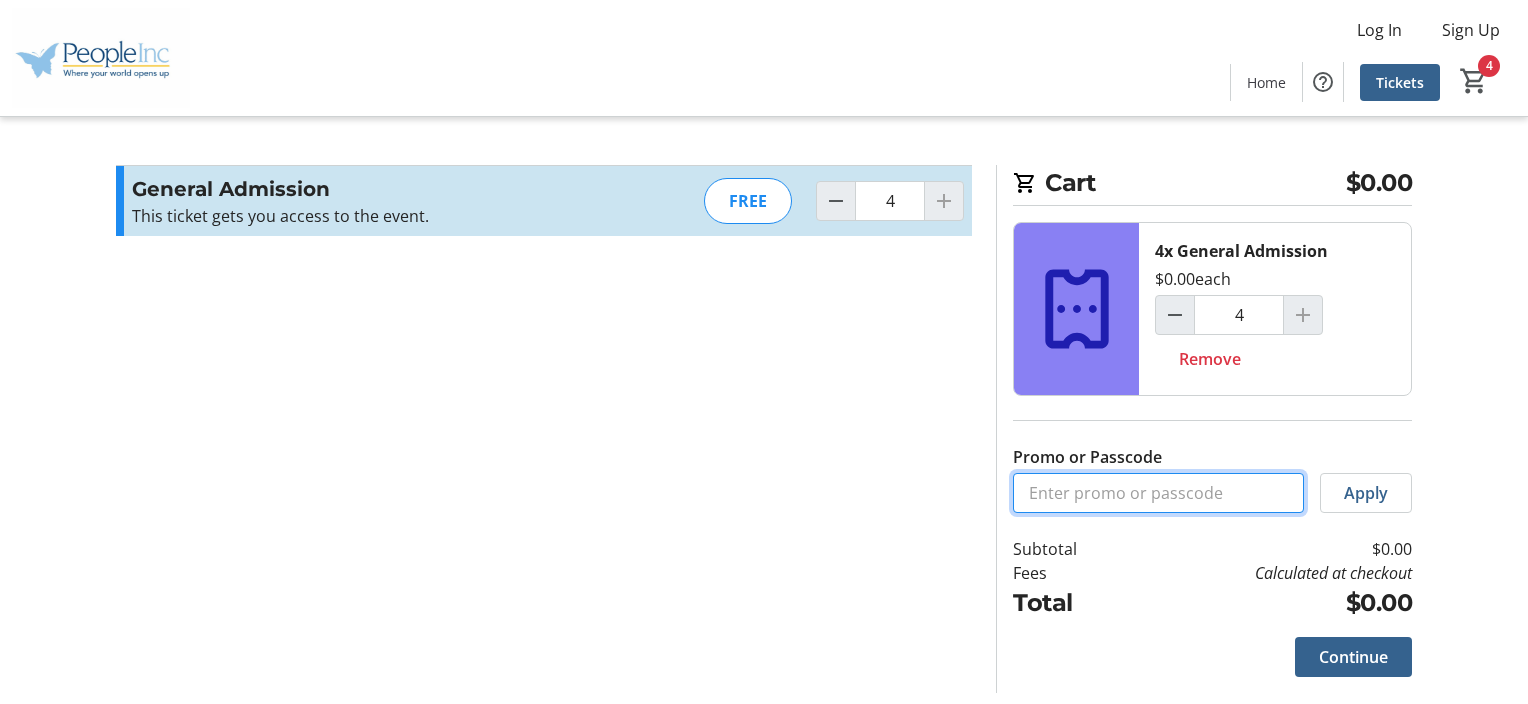 click on "Promo or Passcode" at bounding box center [1158, 493] 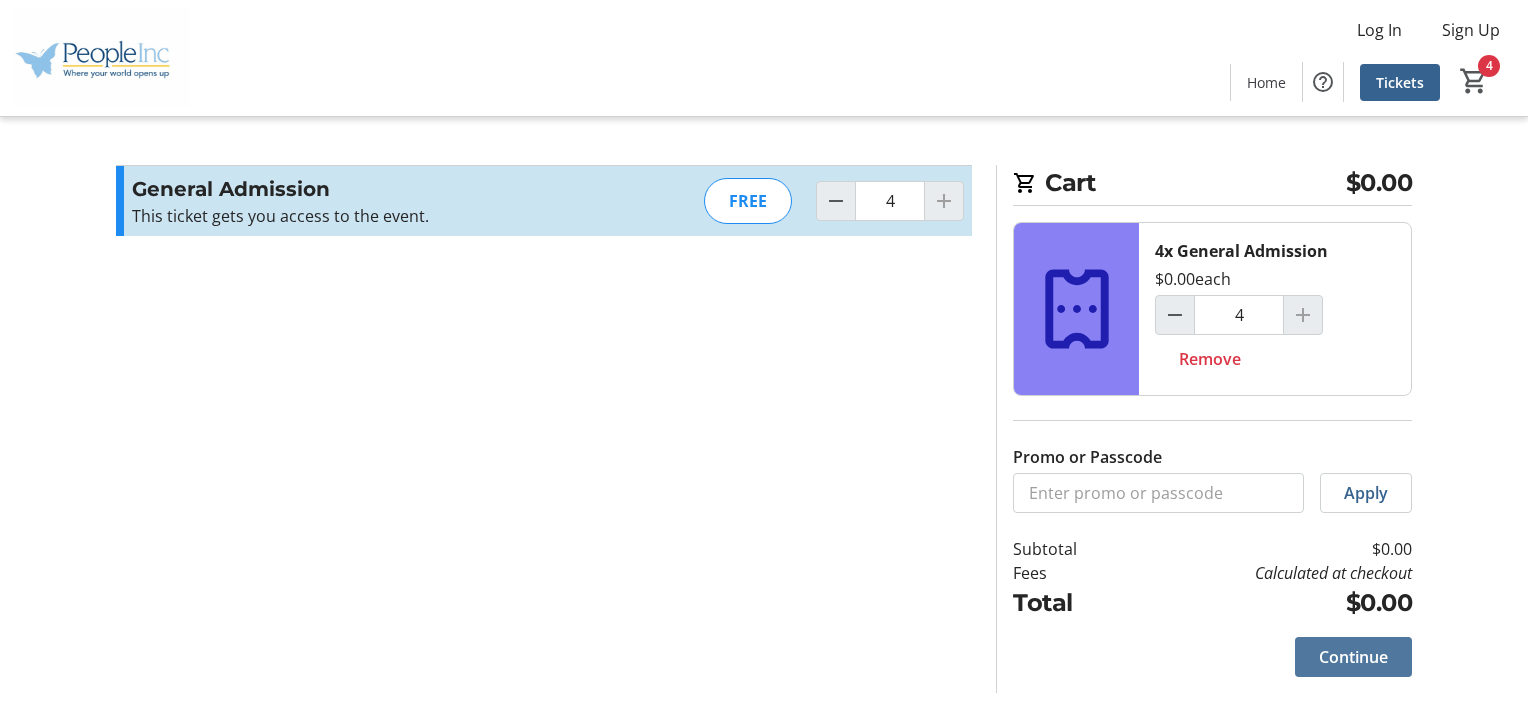 click on "Continue" 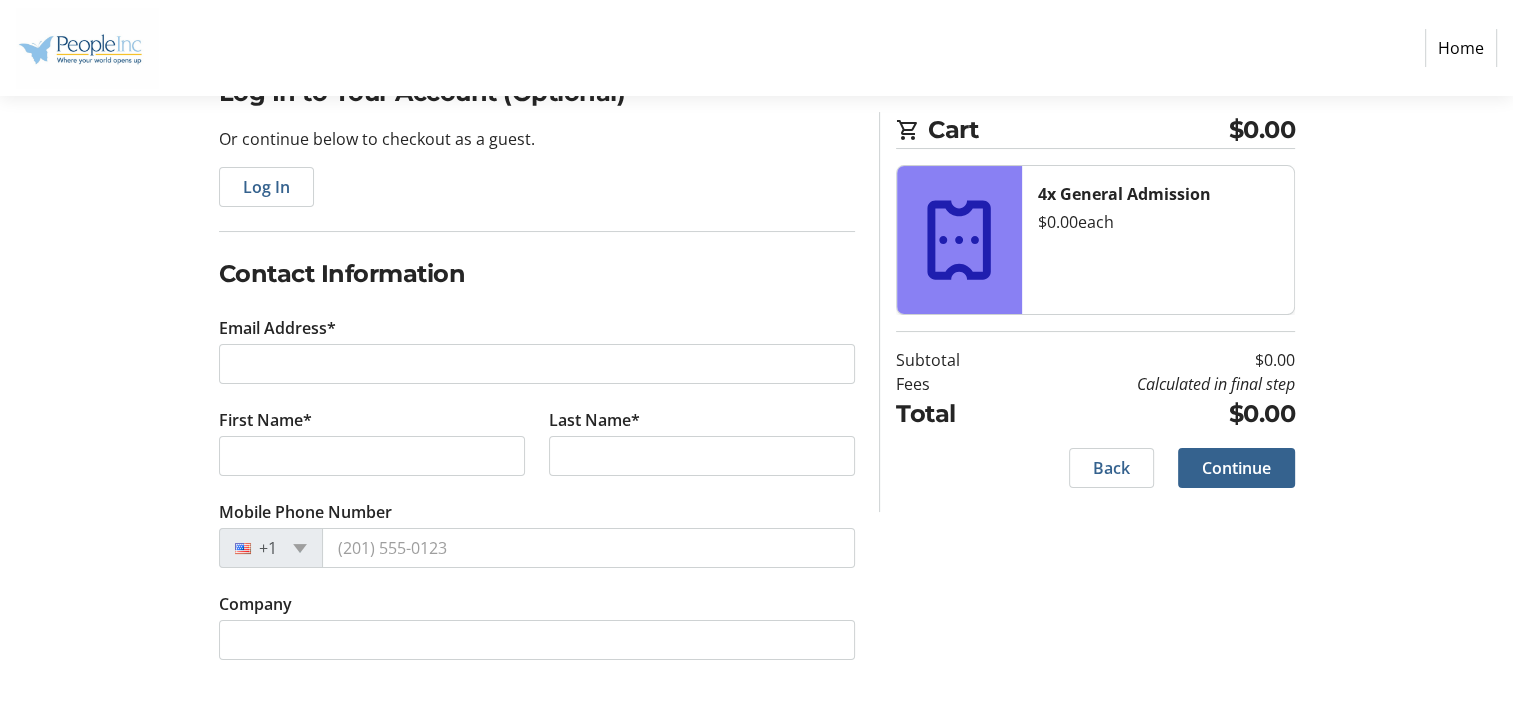 scroll, scrollTop: 189, scrollLeft: 0, axis: vertical 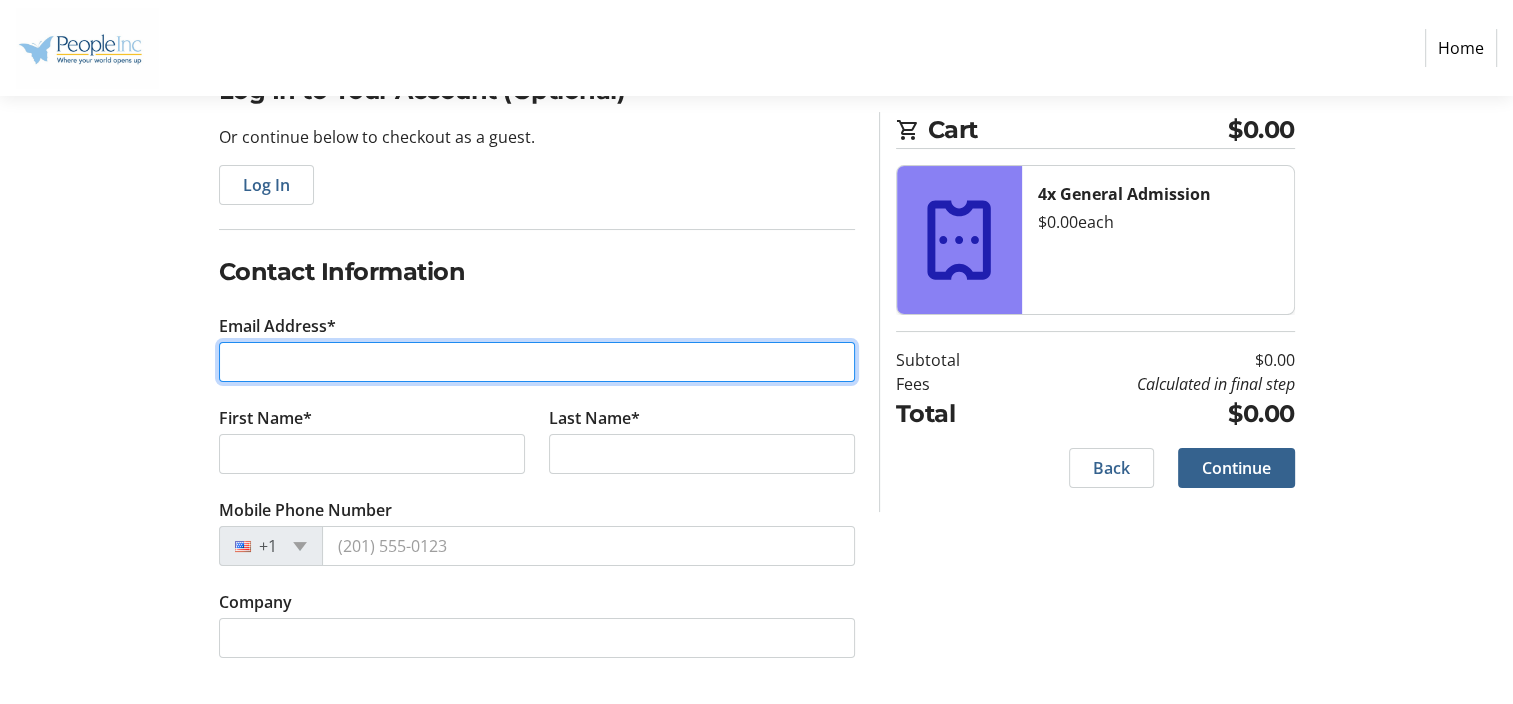 click on "Email Address*" at bounding box center [537, 362] 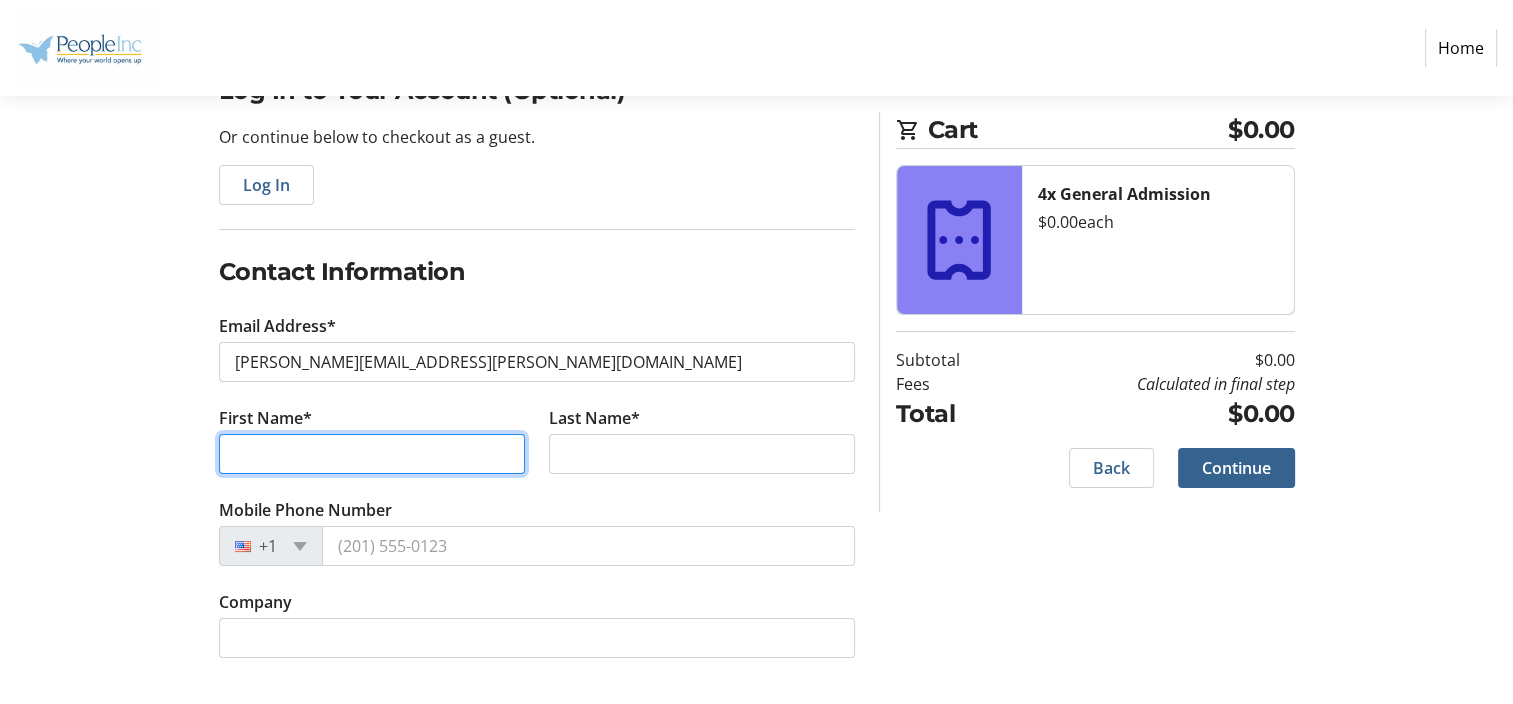 type on "[PERSON_NAME]" 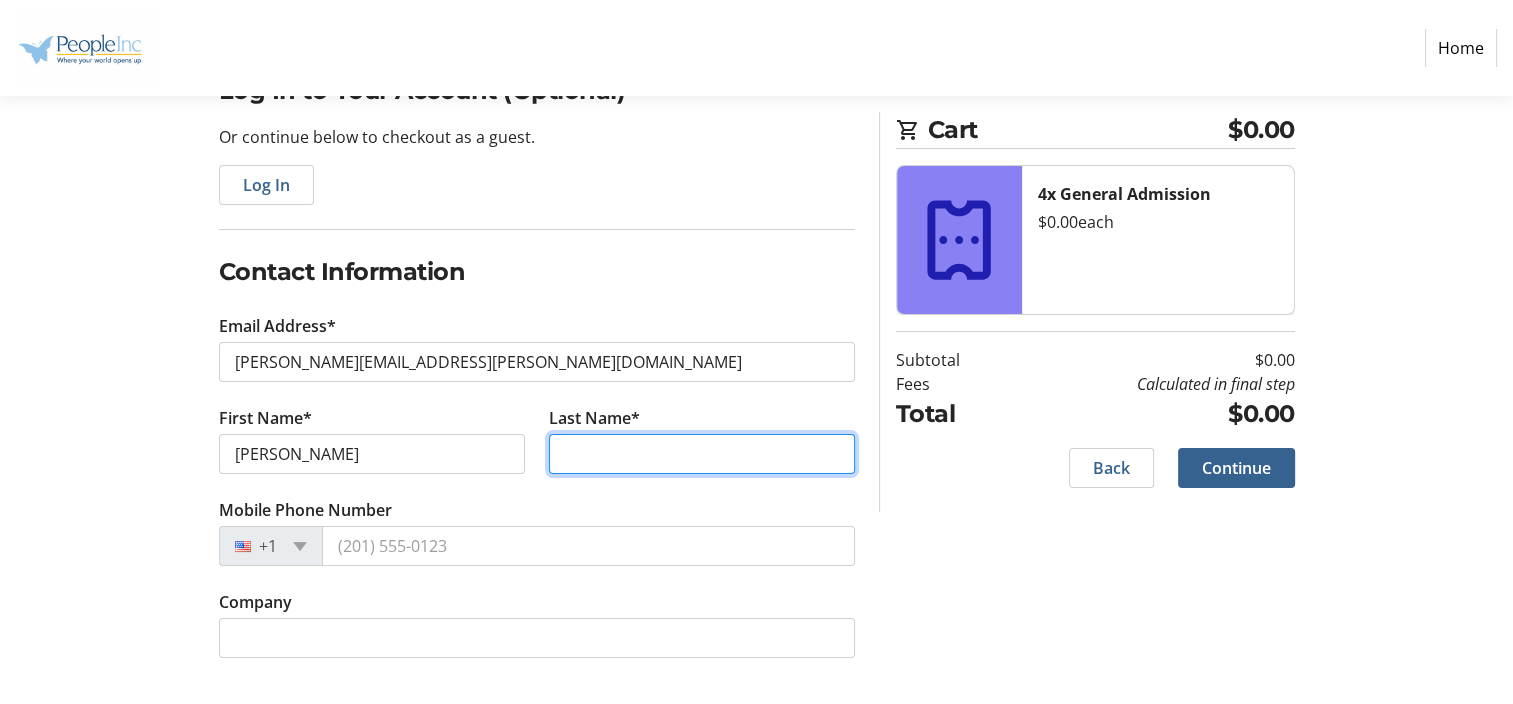 type on "[PERSON_NAME]" 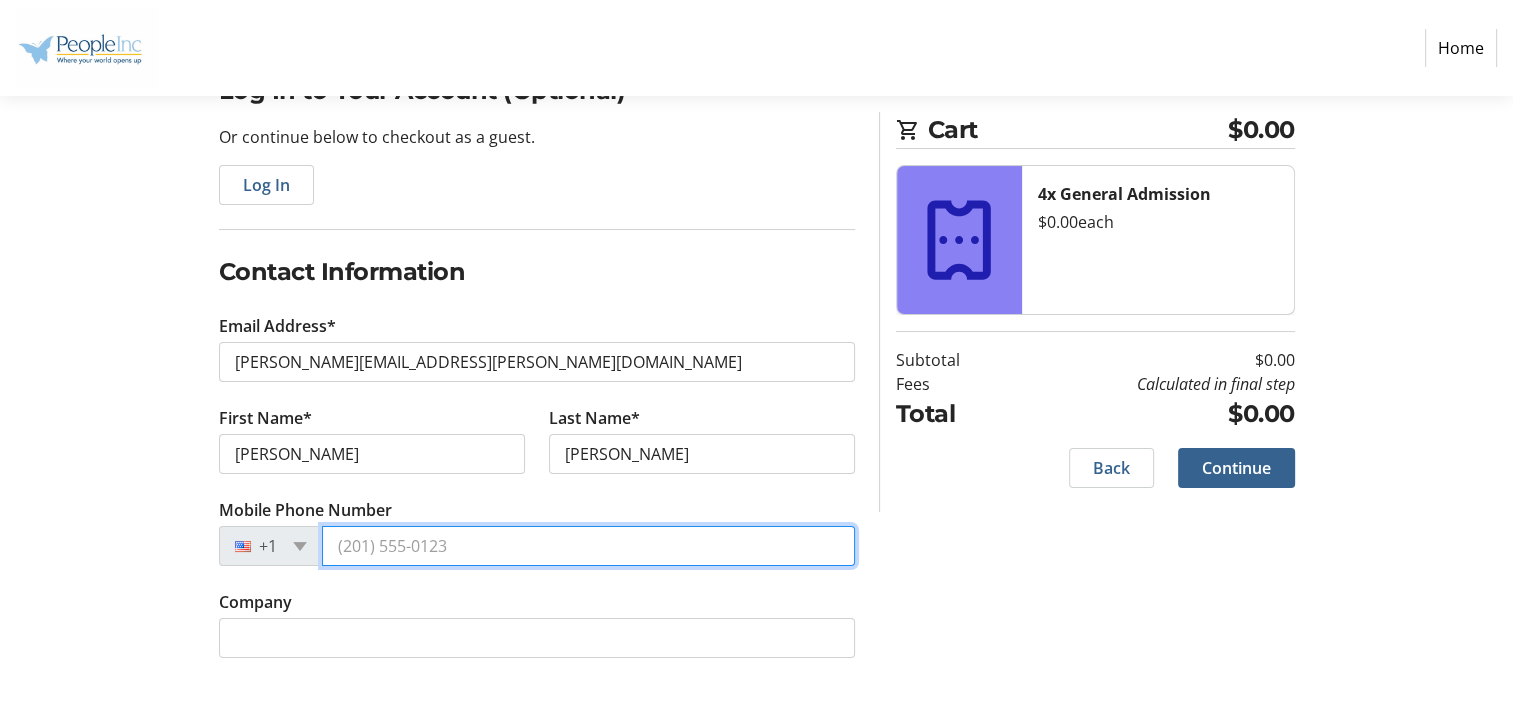 click on "Mobile Phone Number" at bounding box center (588, 546) 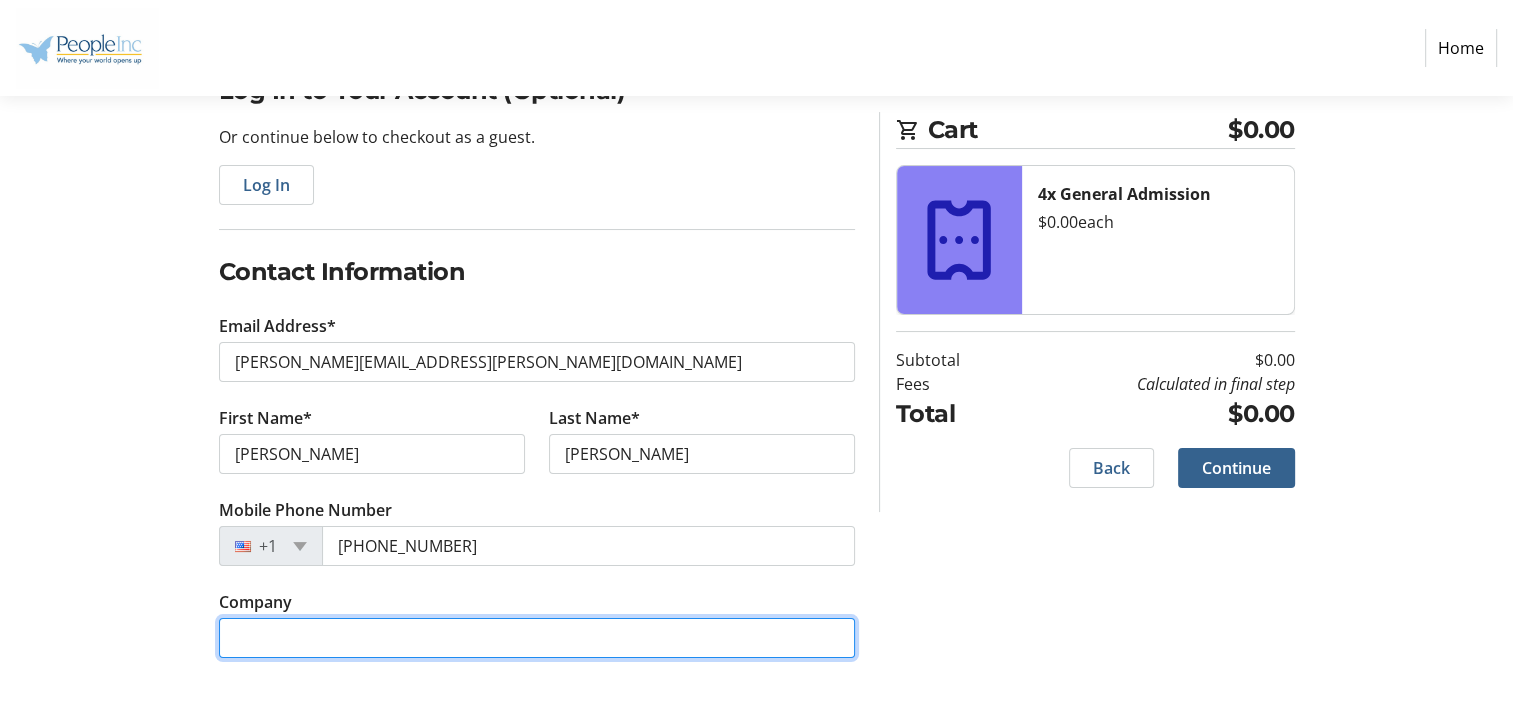 click on "Company" at bounding box center [537, 638] 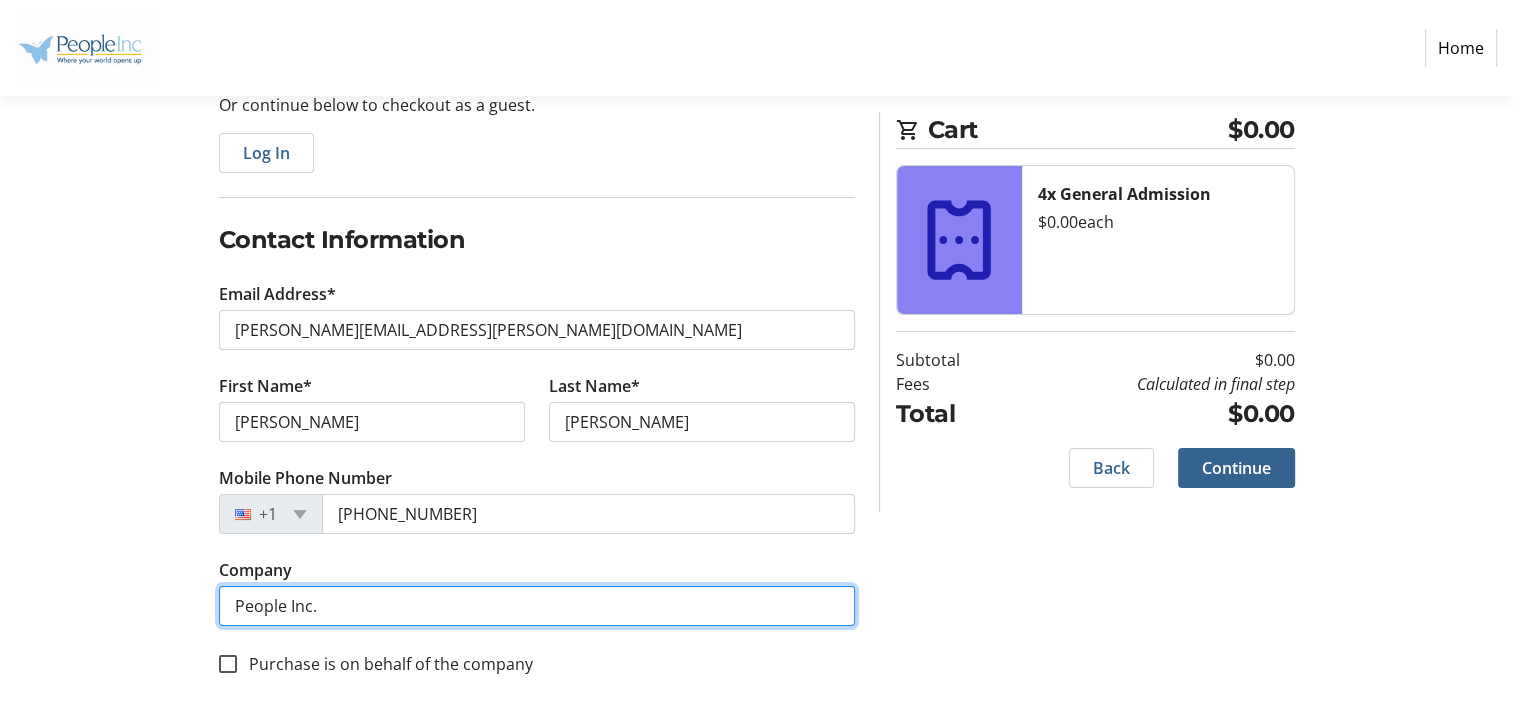 scroll, scrollTop: 238, scrollLeft: 0, axis: vertical 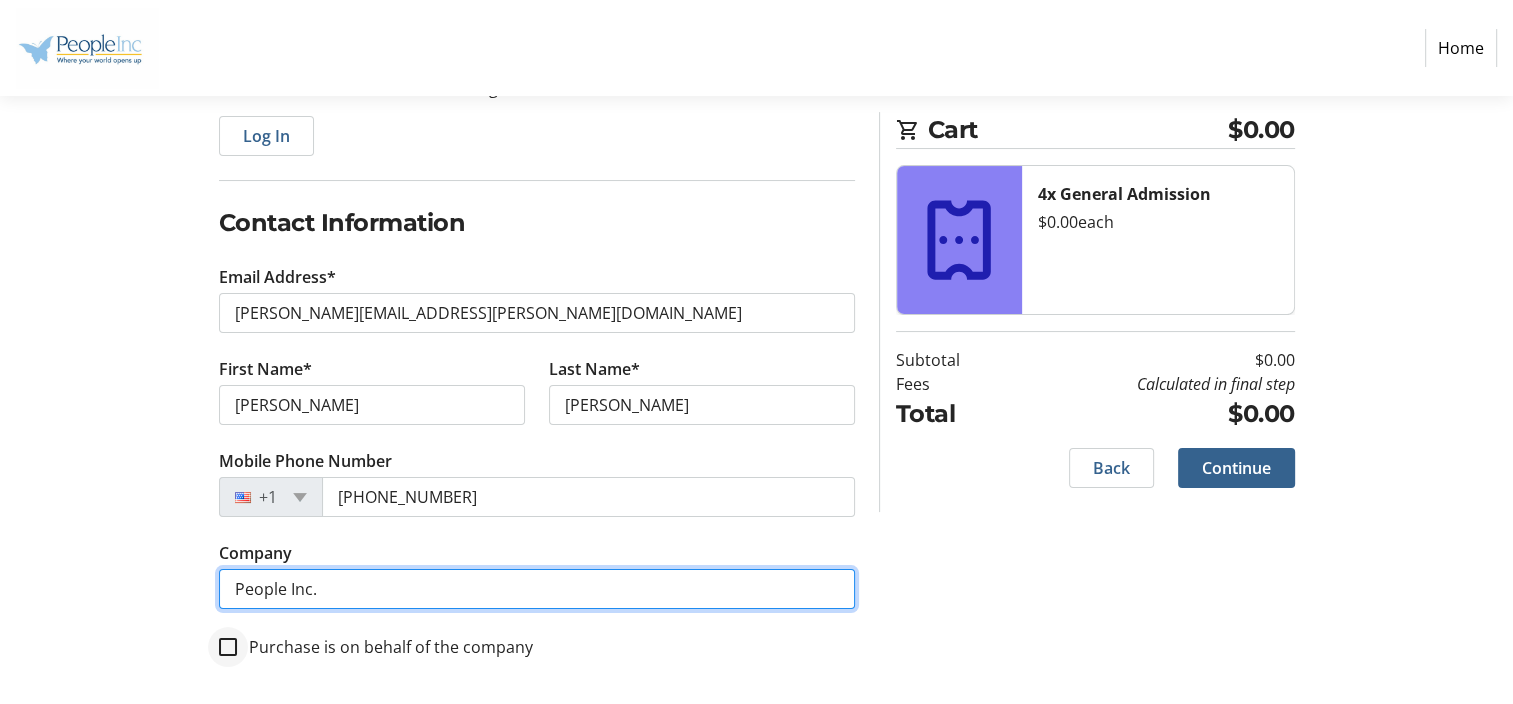 type on "People Inc." 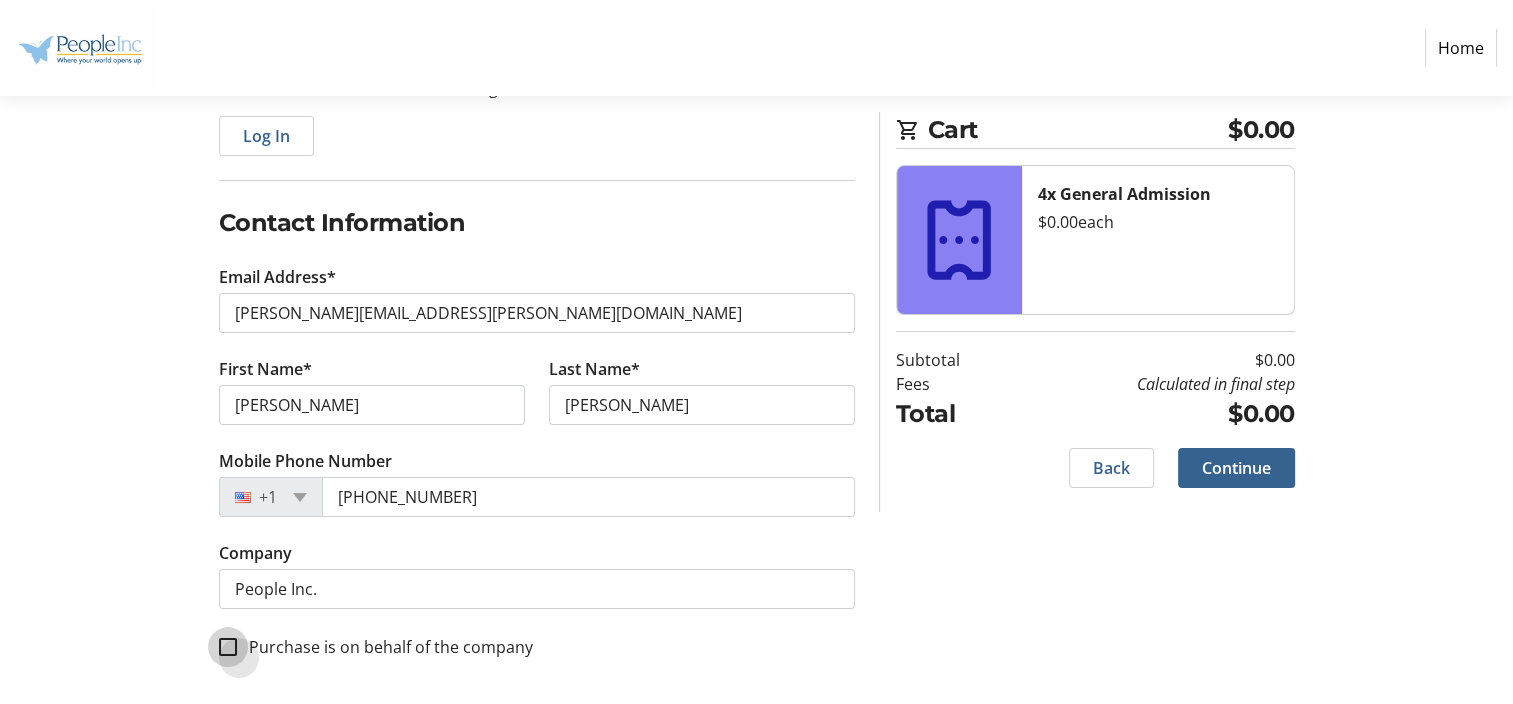 click on "Purchase is on behalf of the company" at bounding box center [228, 647] 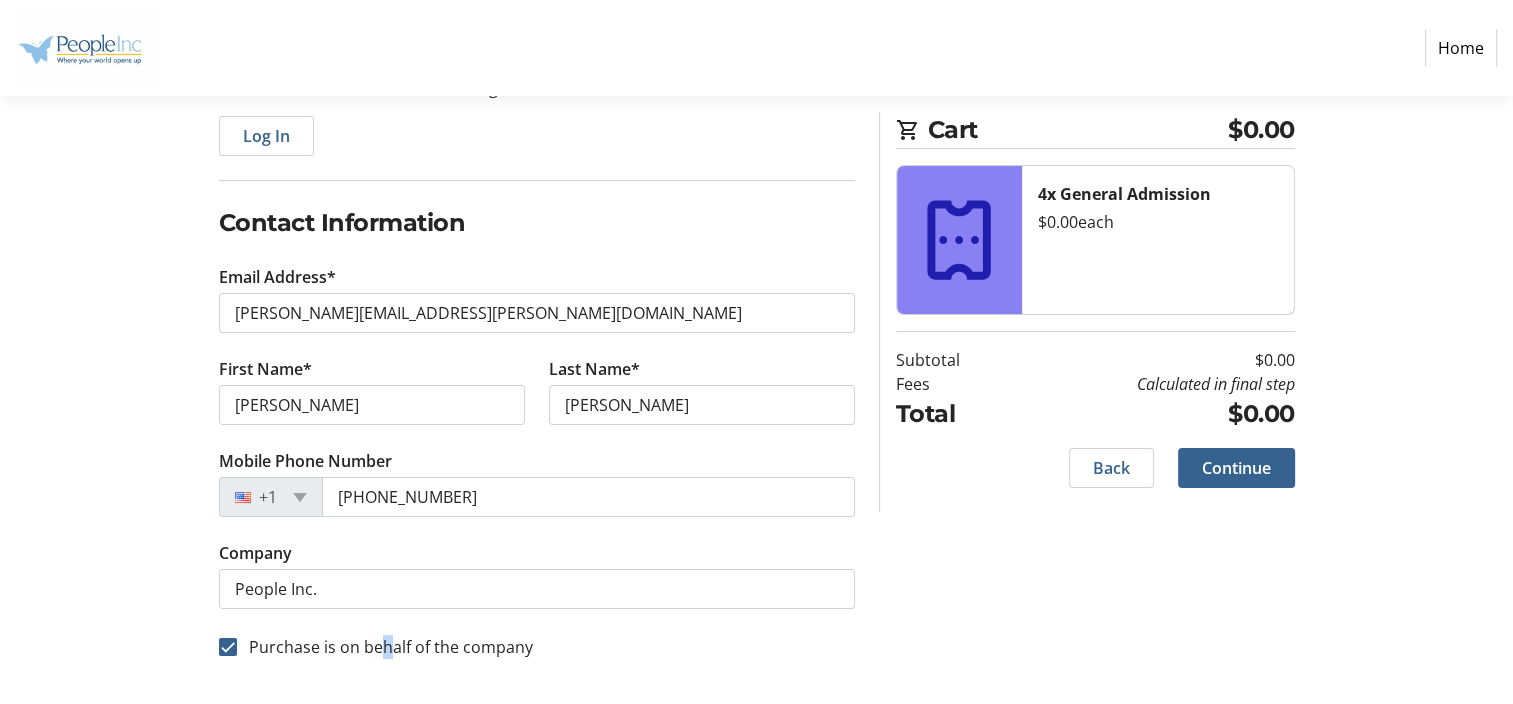 click on "Purchase is on behalf of the company" at bounding box center (385, 647) 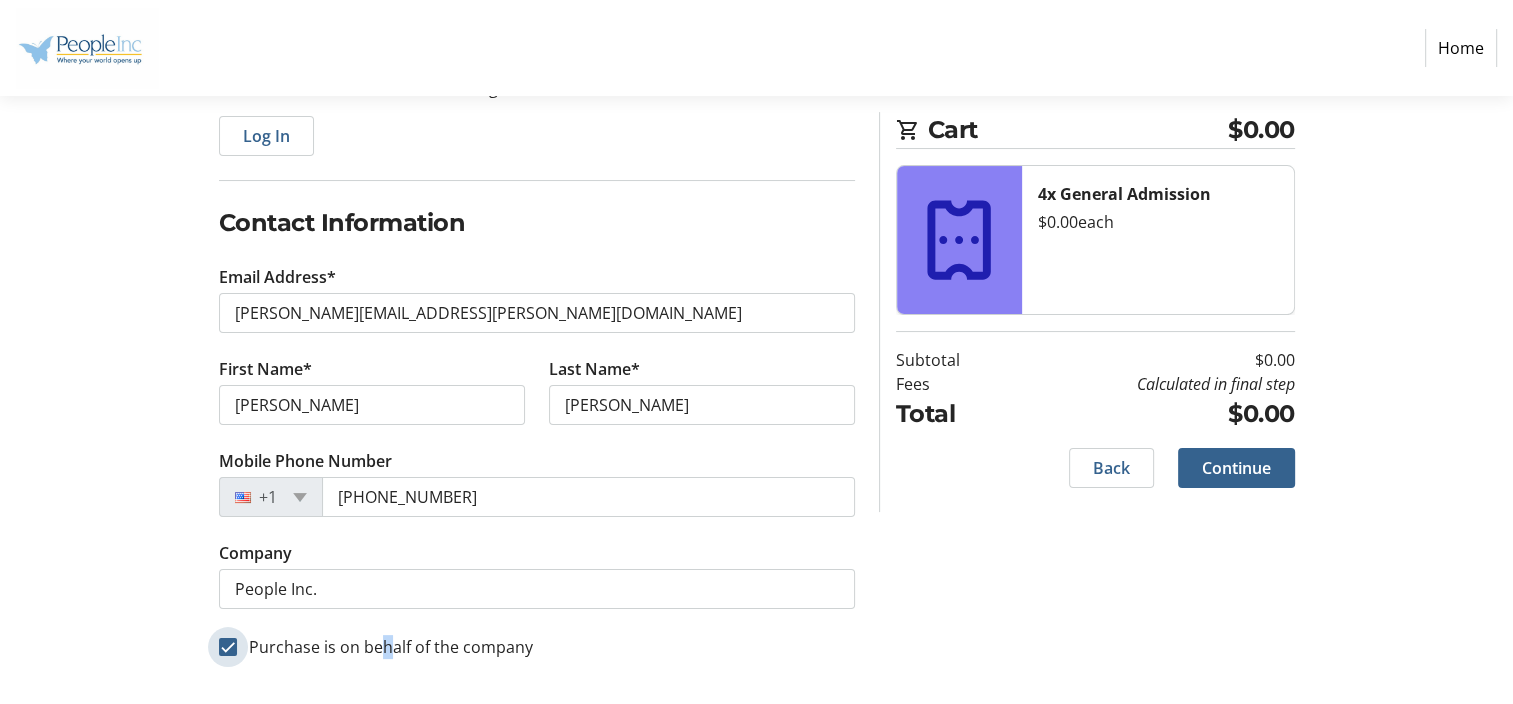 click on "Purchase is on behalf of the company" at bounding box center [228, 647] 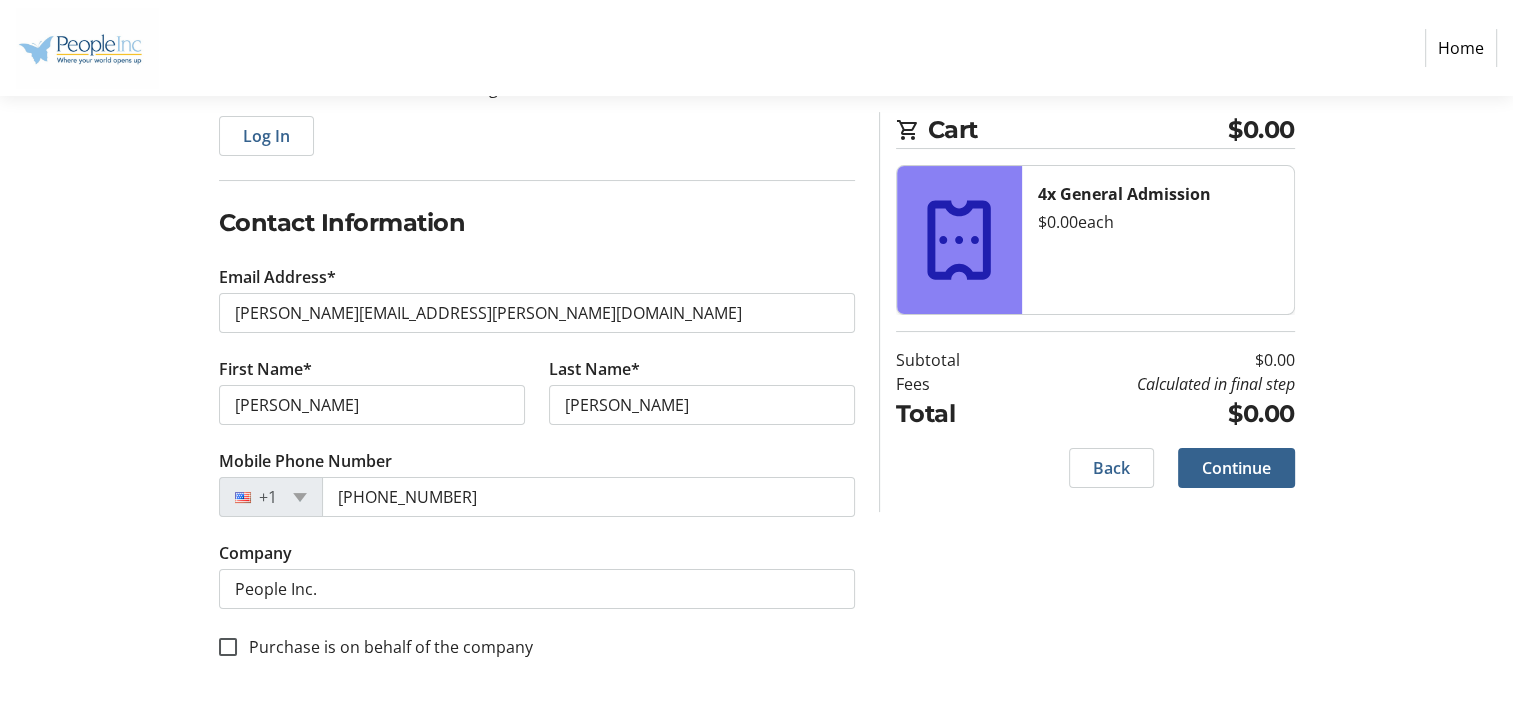 click on "Purchase is on behalf of the company" at bounding box center [385, 647] 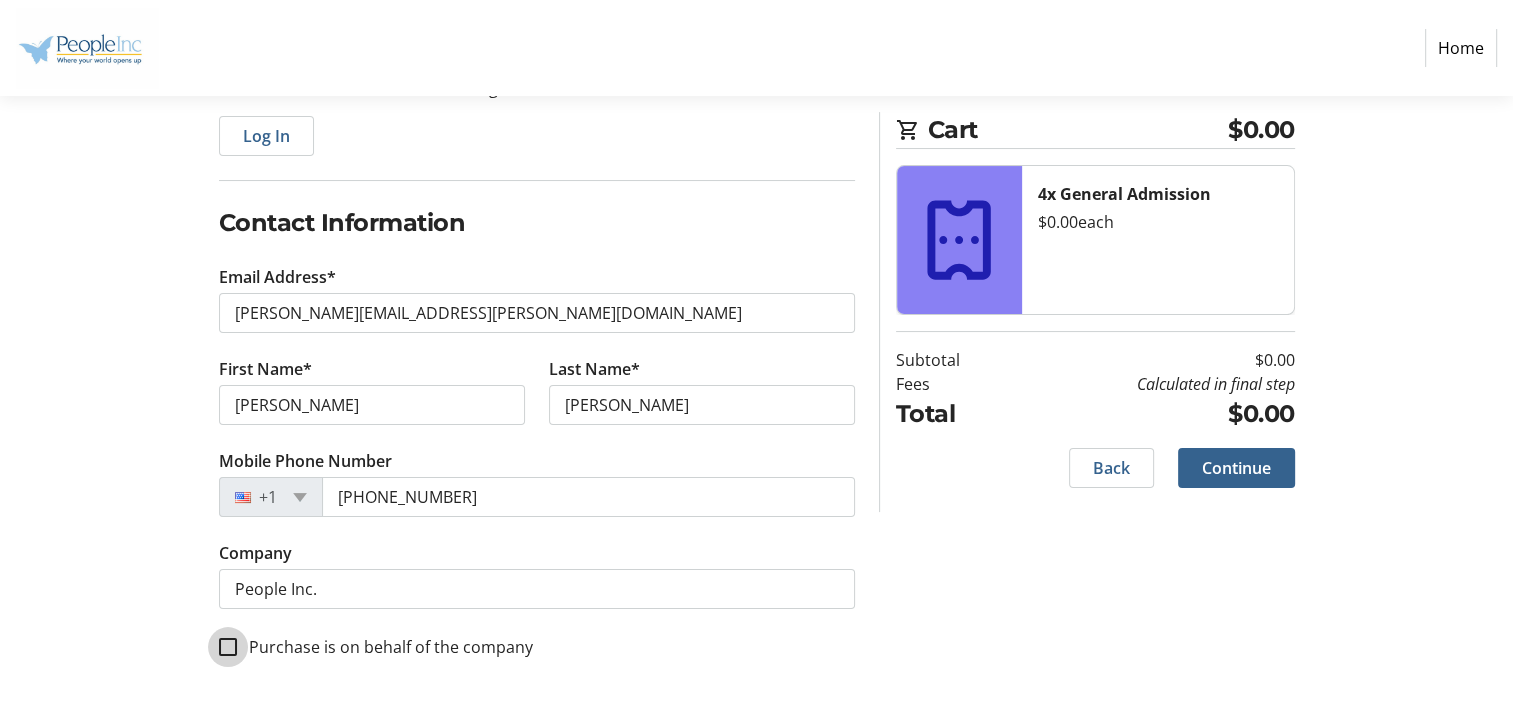 click on "Purchase is on behalf of the company" at bounding box center [228, 647] 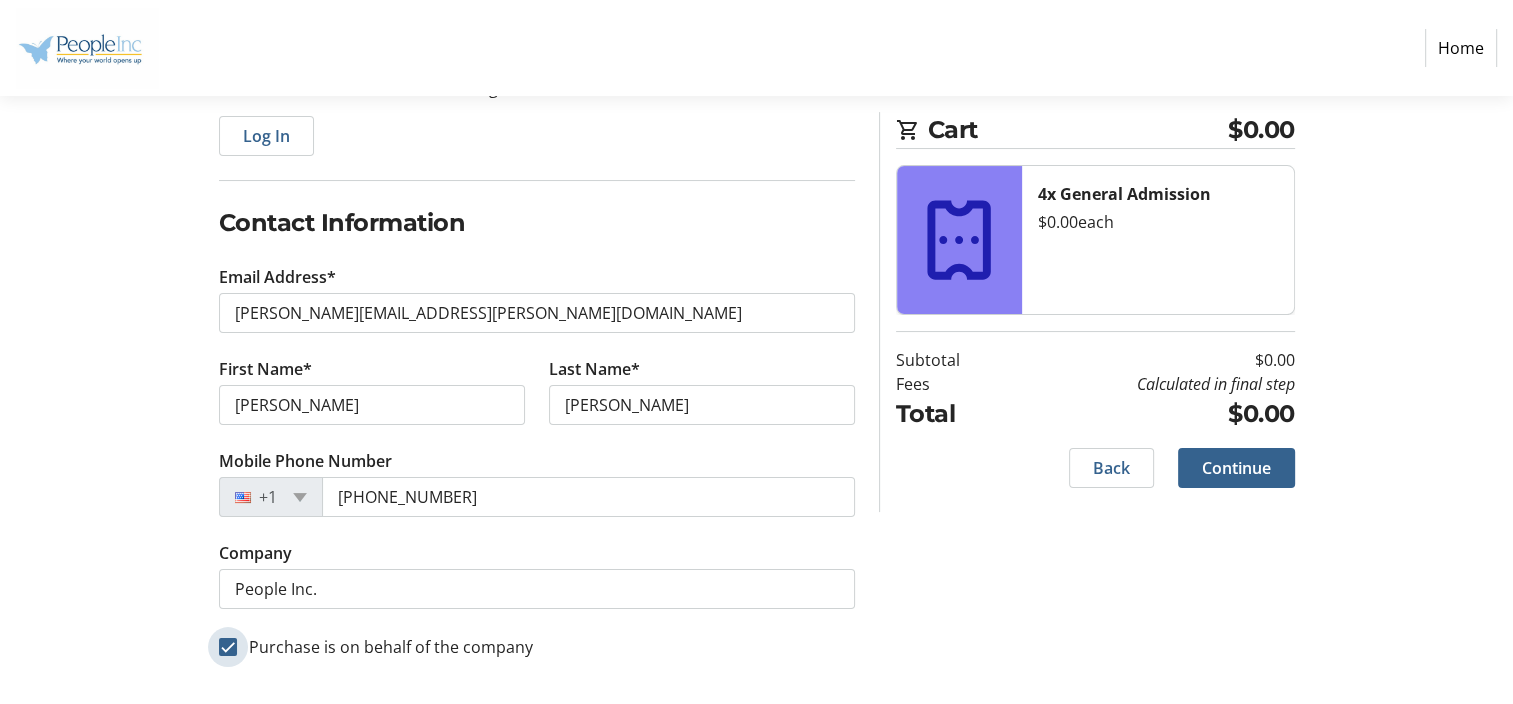 checkbox on "true" 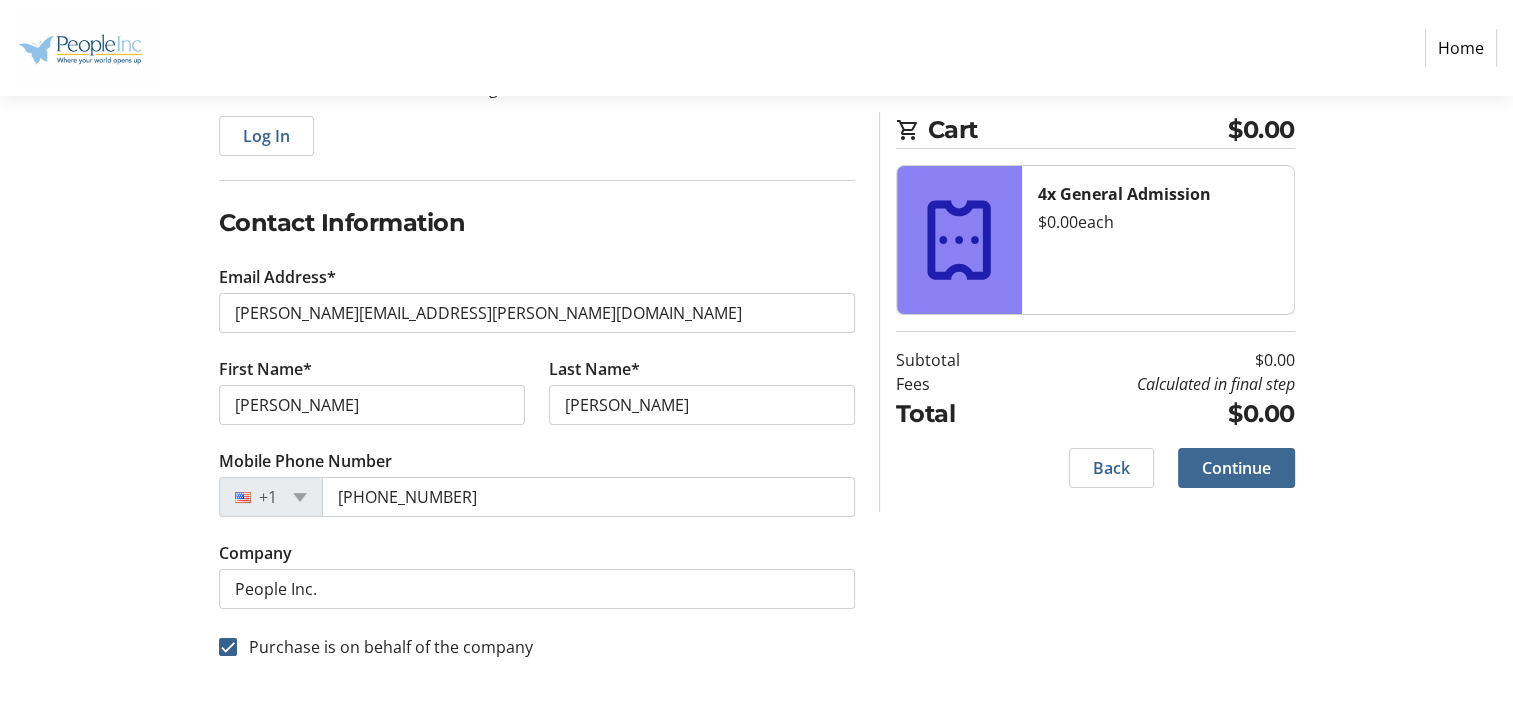 click on "Continue" 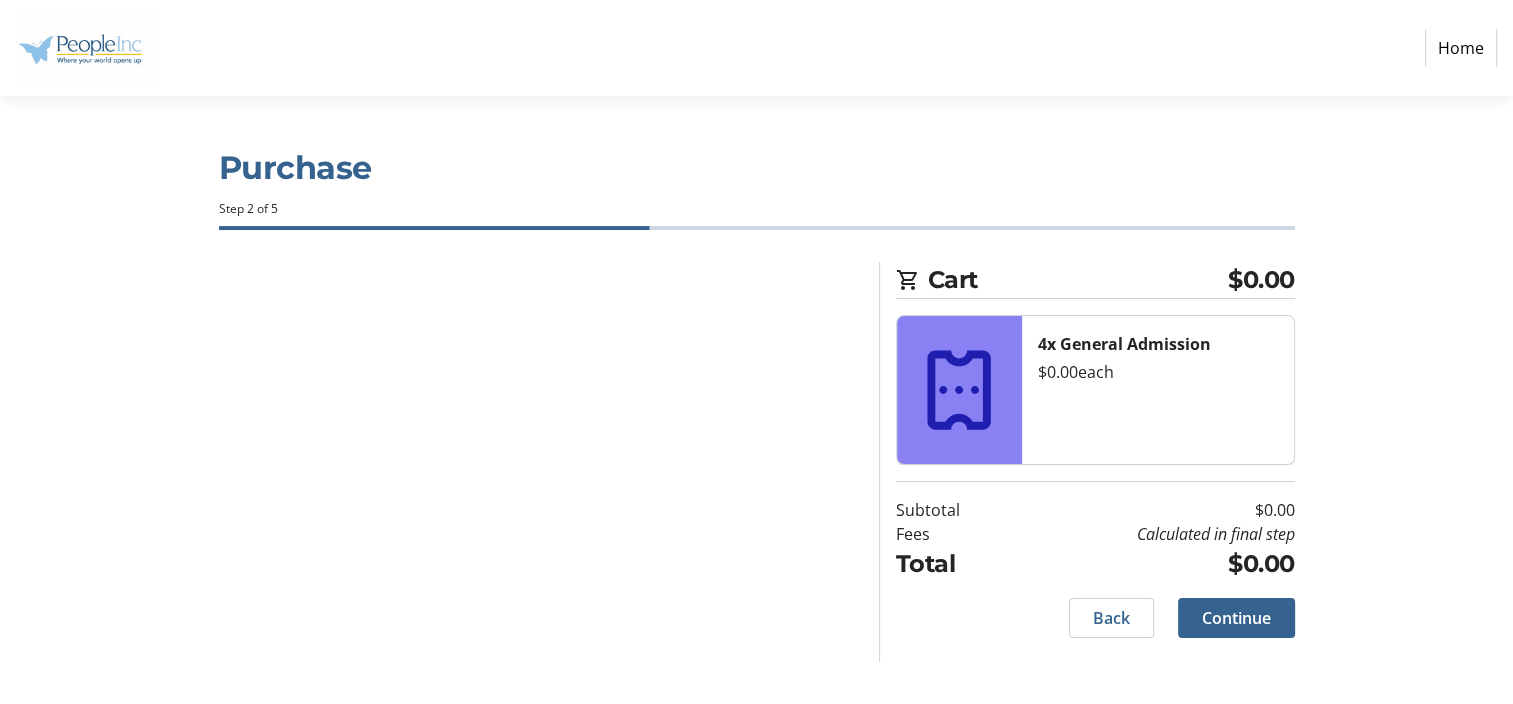 scroll, scrollTop: 0, scrollLeft: 0, axis: both 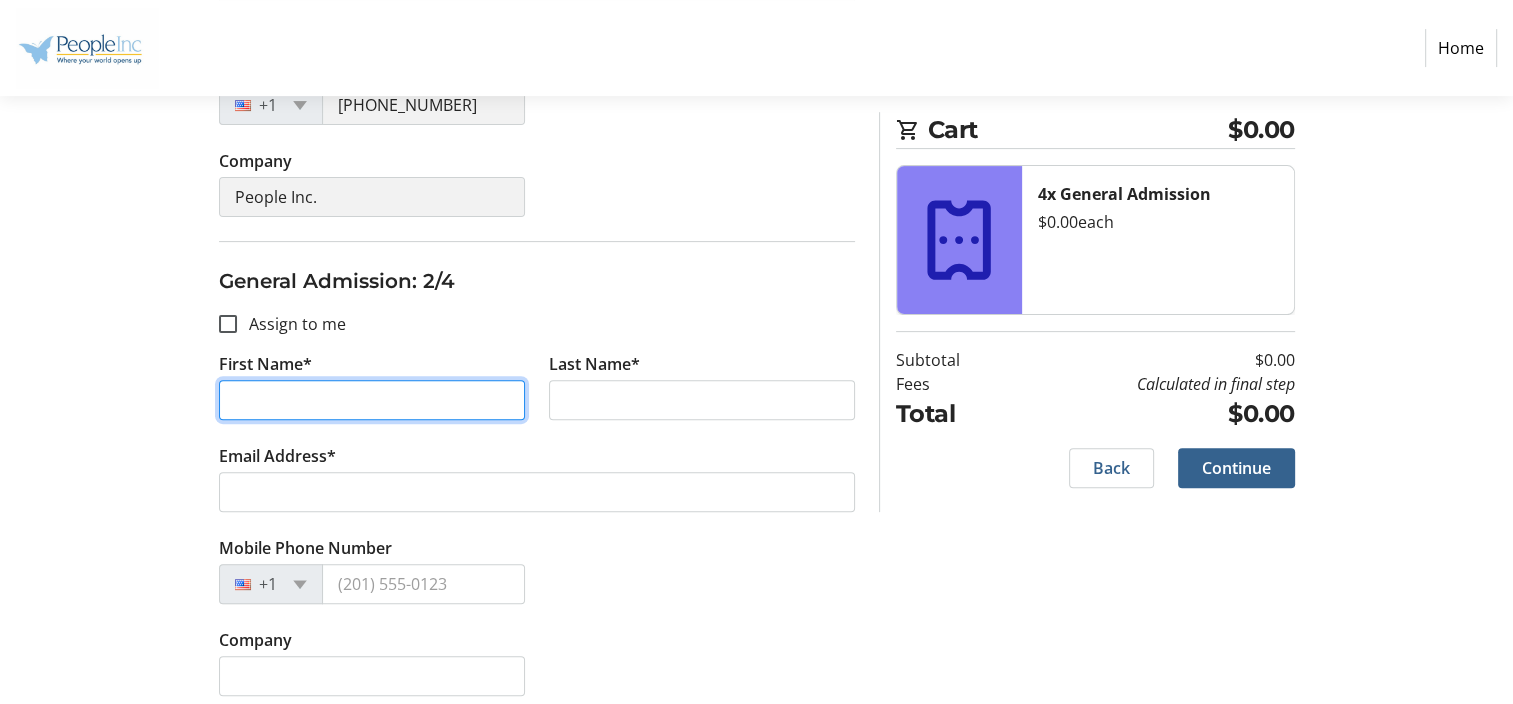click on "First Name*" at bounding box center (372, 400) 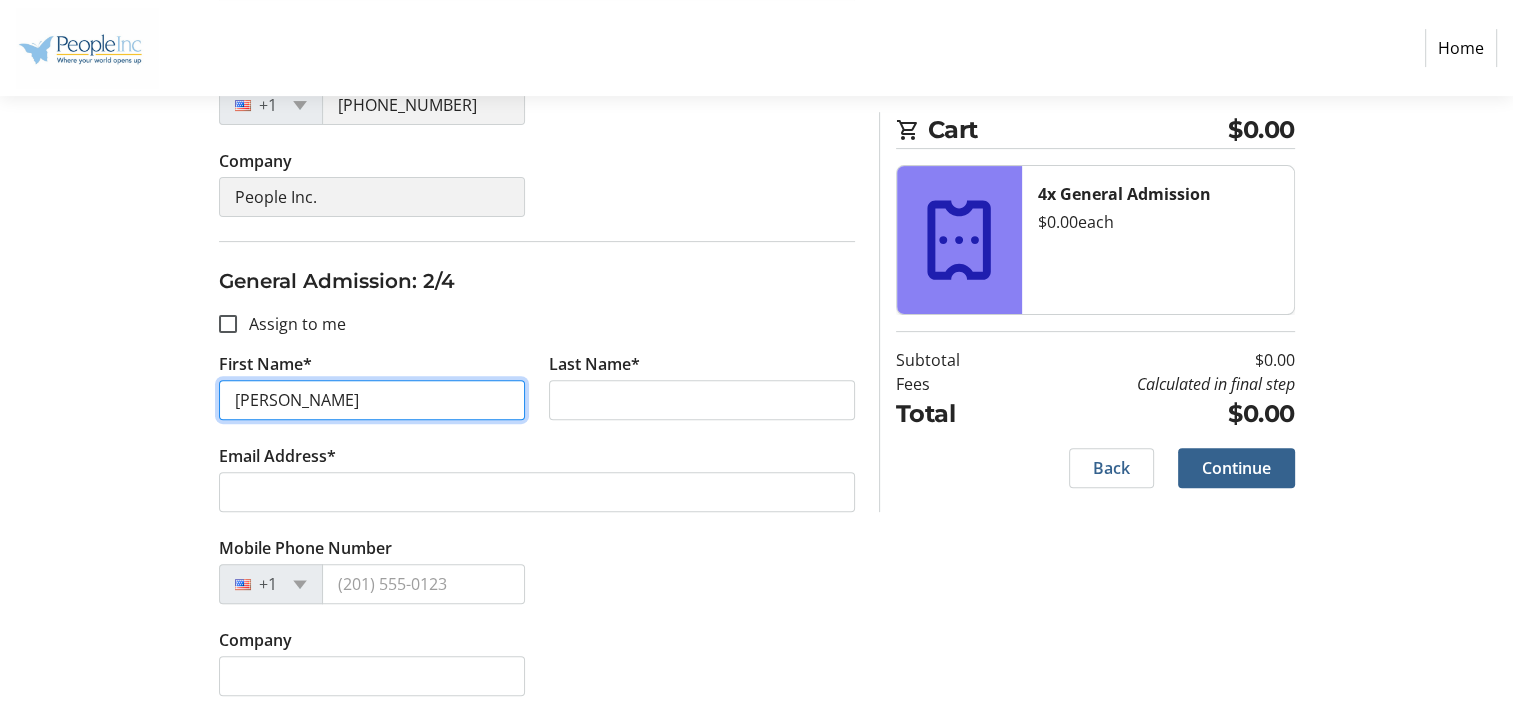 type on "[PERSON_NAME]" 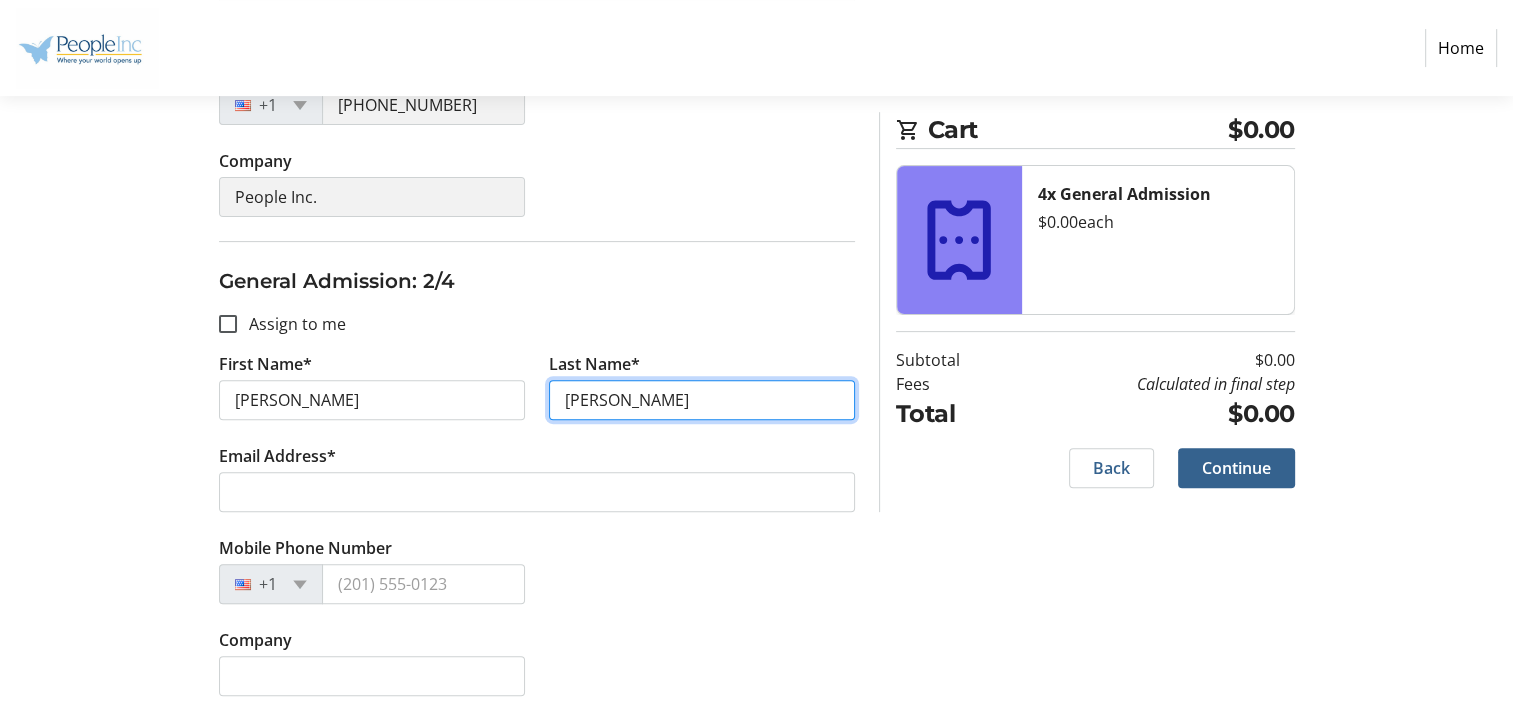 type on "[PERSON_NAME]" 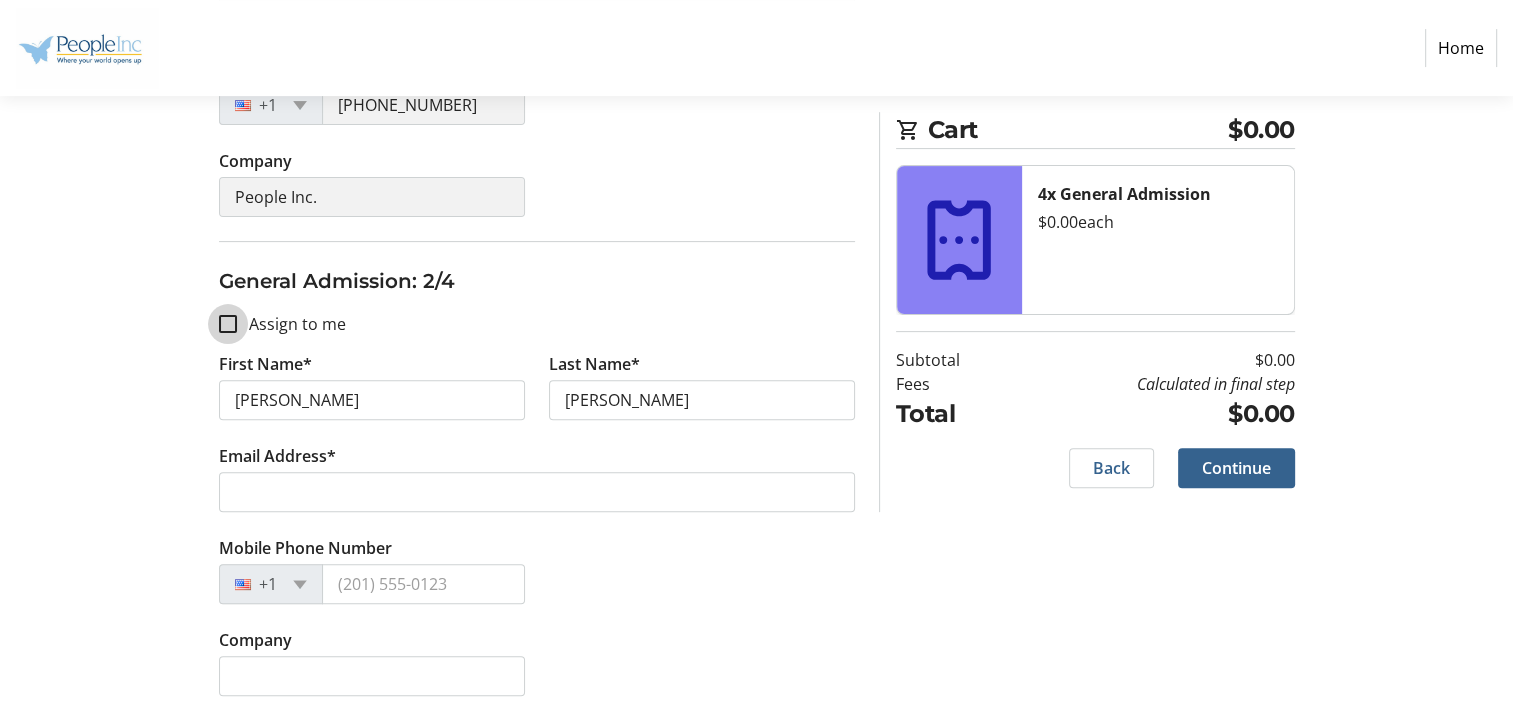 click on "Assign to me" at bounding box center (228, 324) 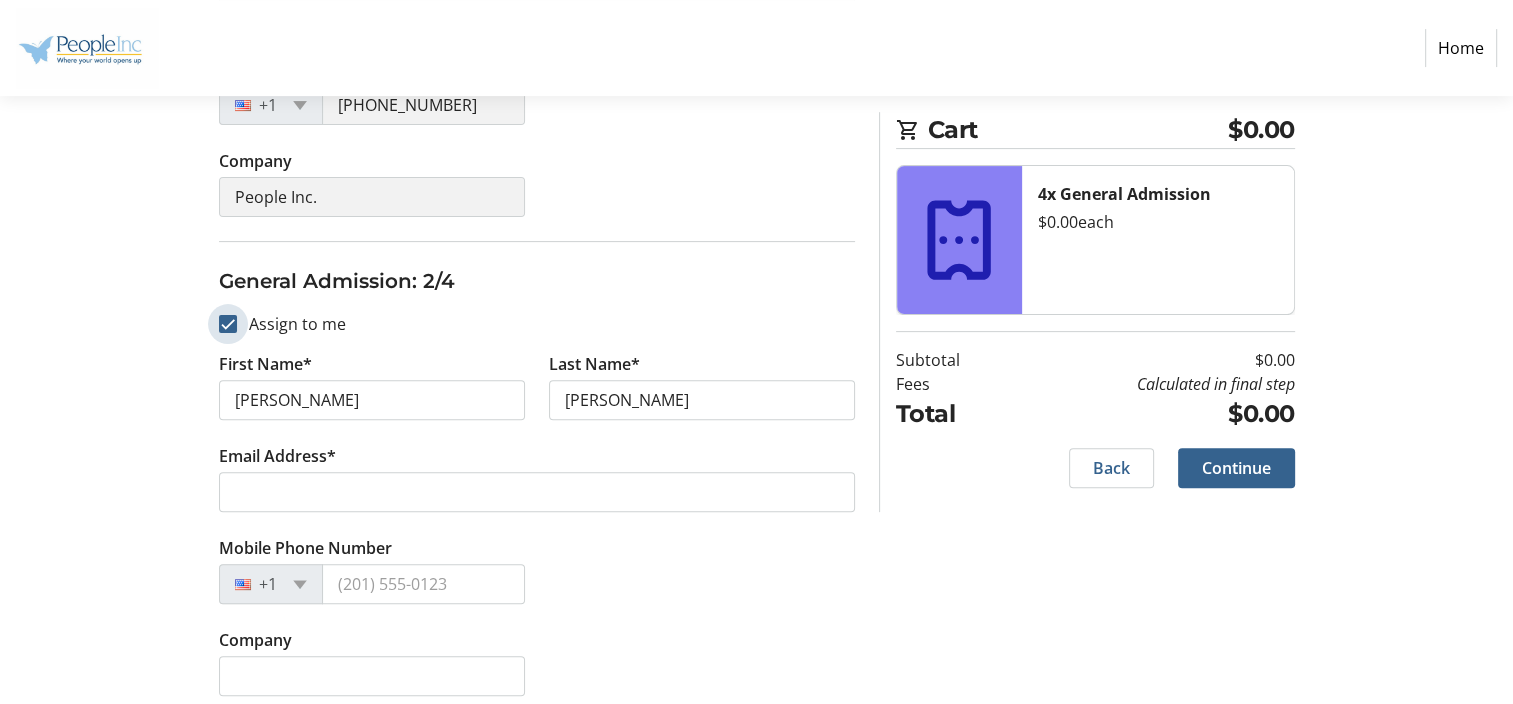 checkbox on "true" 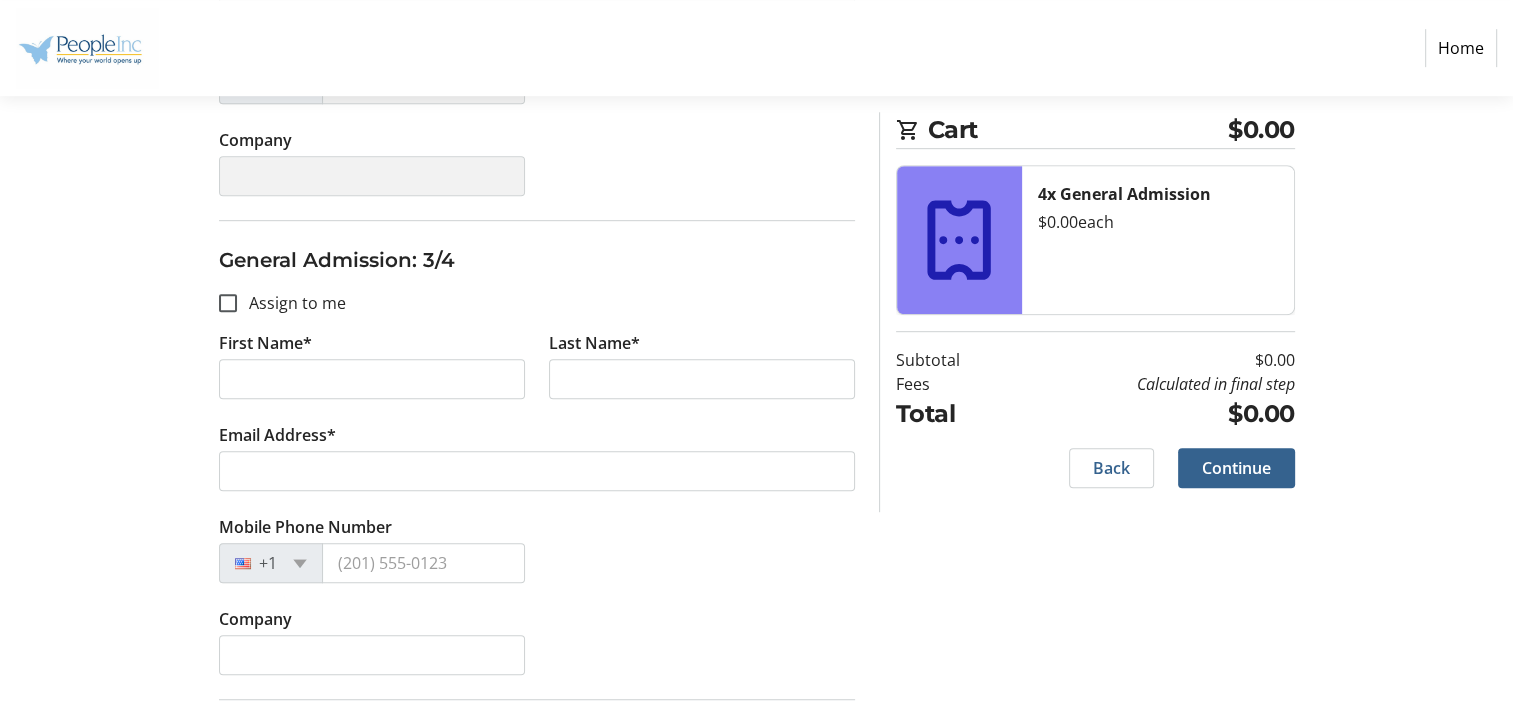type on "[PERSON_NAME]" 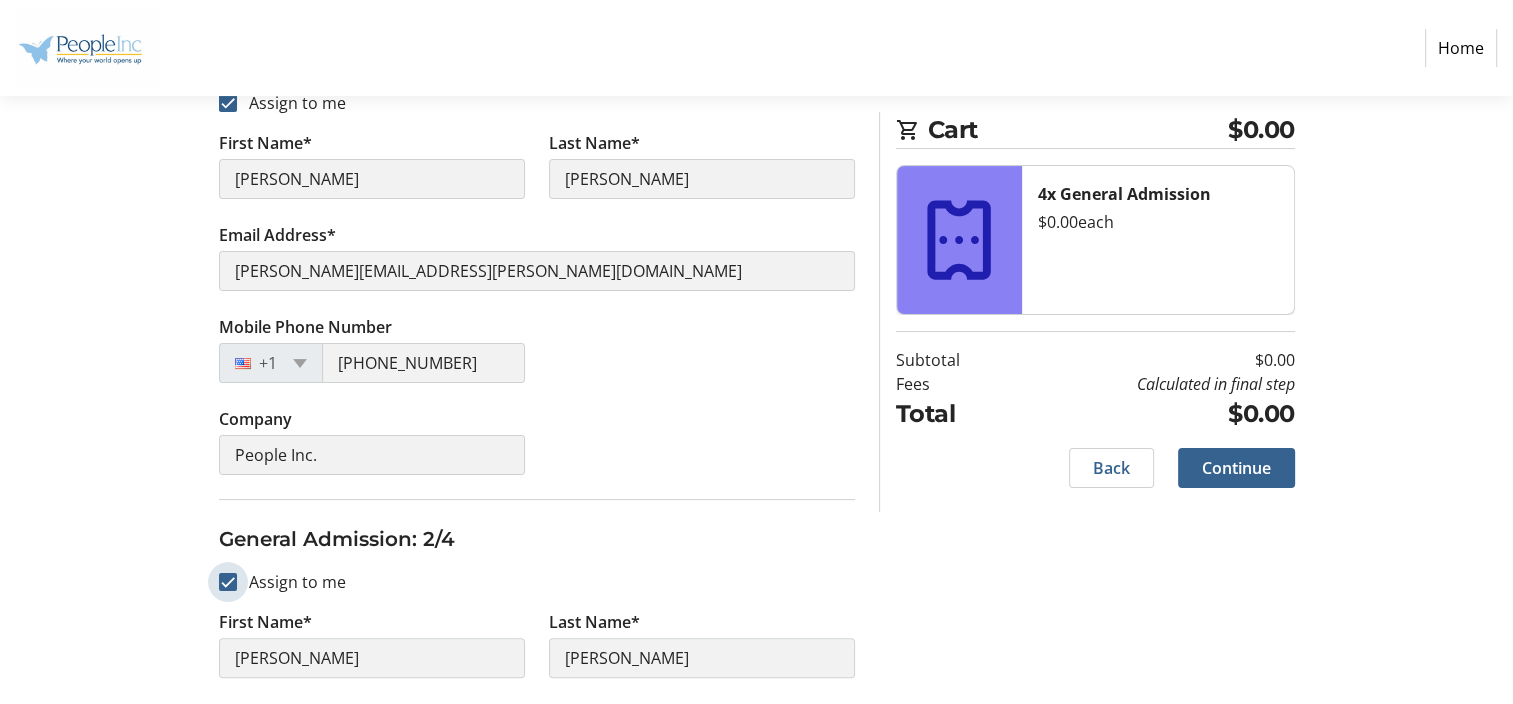scroll, scrollTop: 600, scrollLeft: 0, axis: vertical 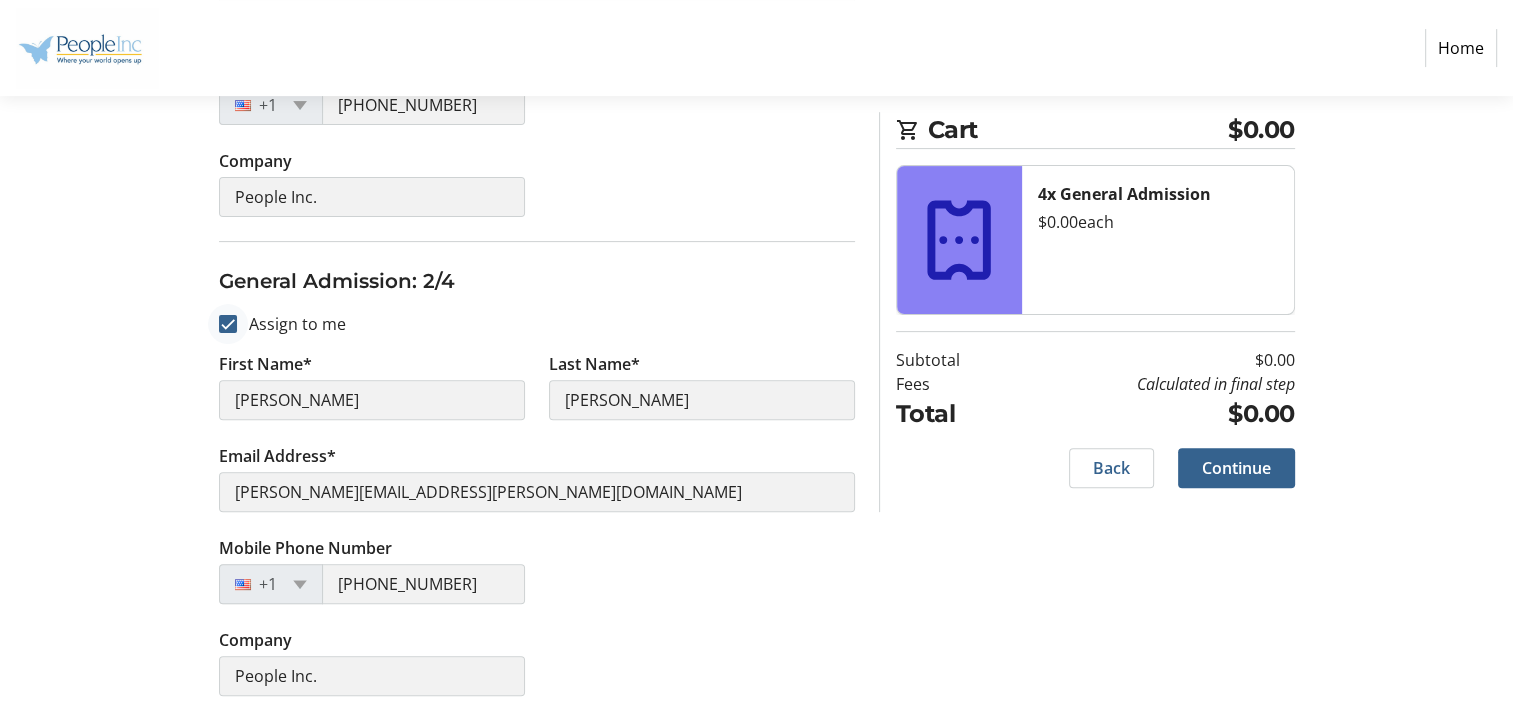 click at bounding box center (228, 324) 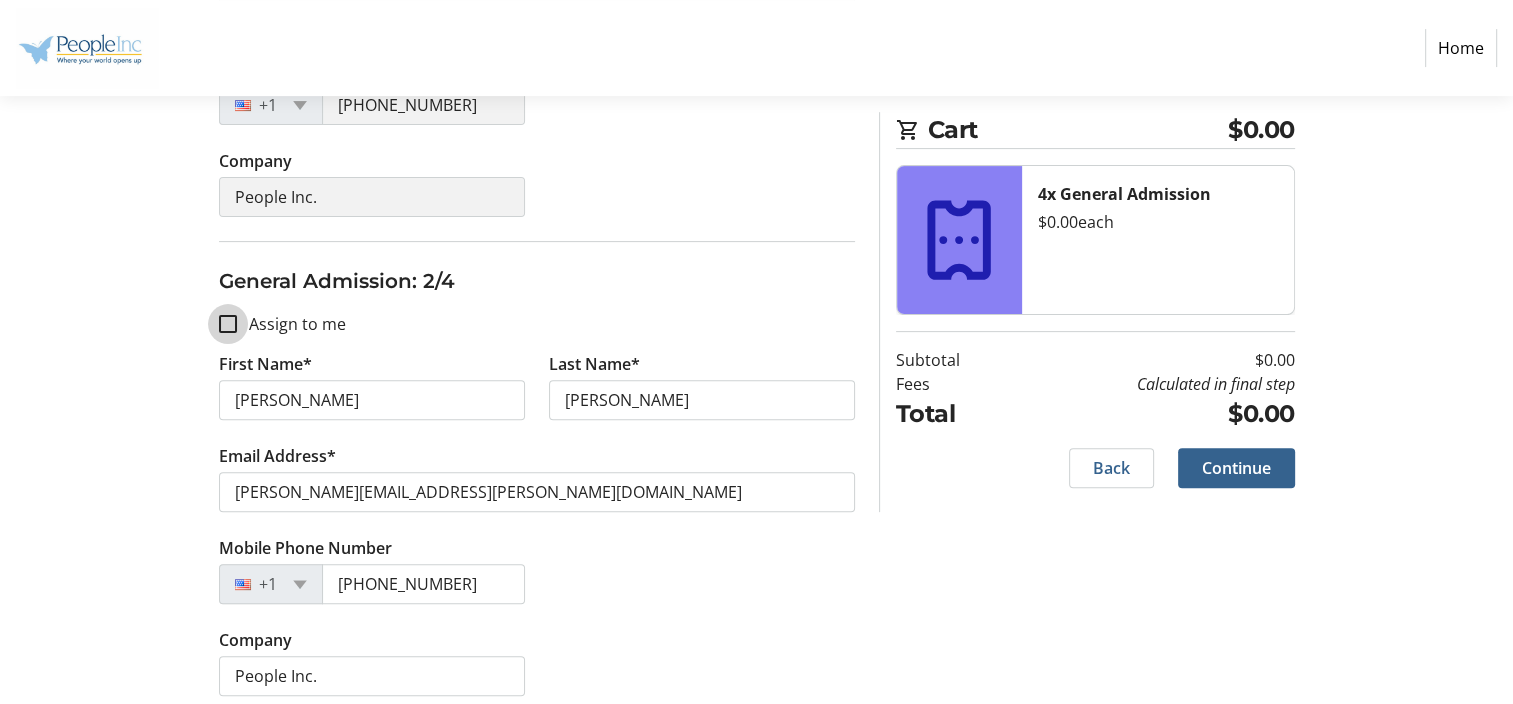 click on "Assign to me" at bounding box center [228, 324] 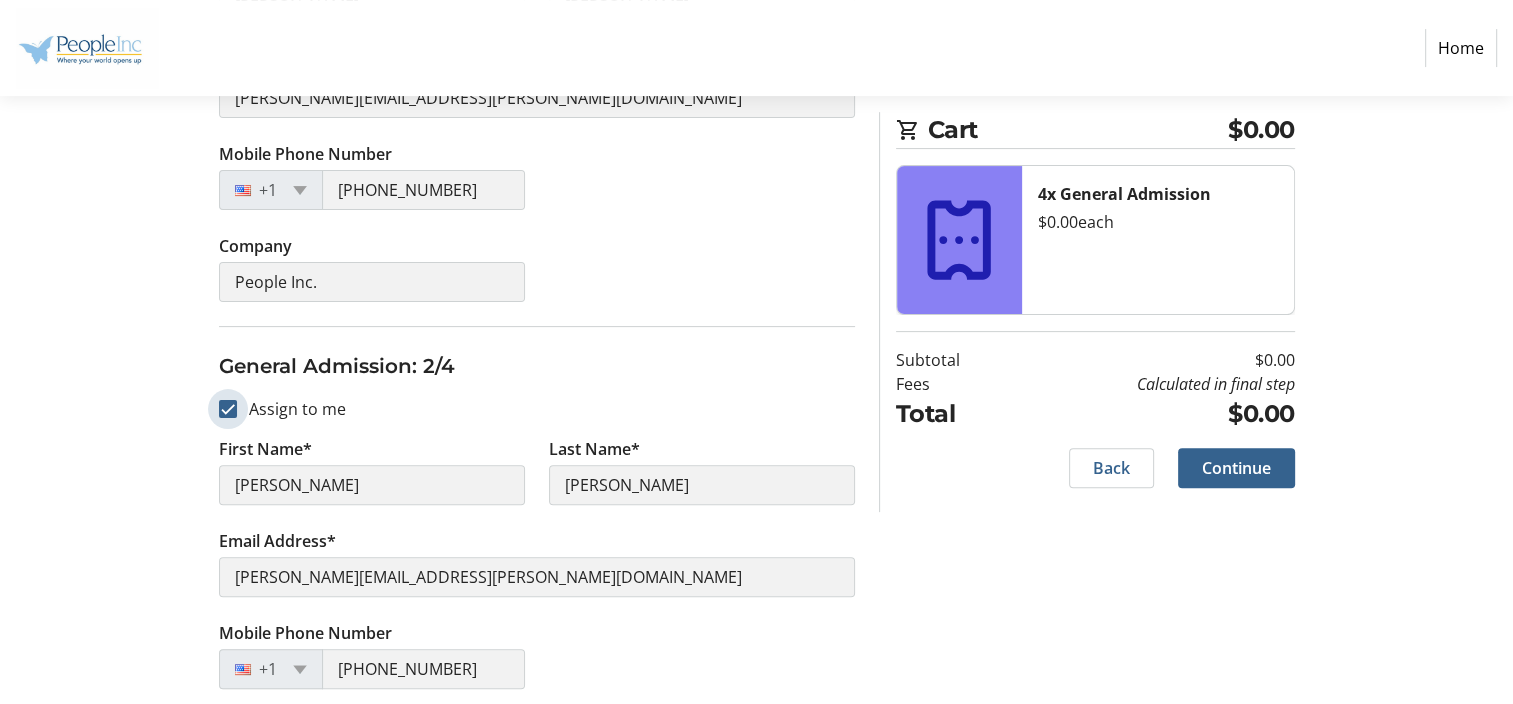 scroll, scrollTop: 600, scrollLeft: 0, axis: vertical 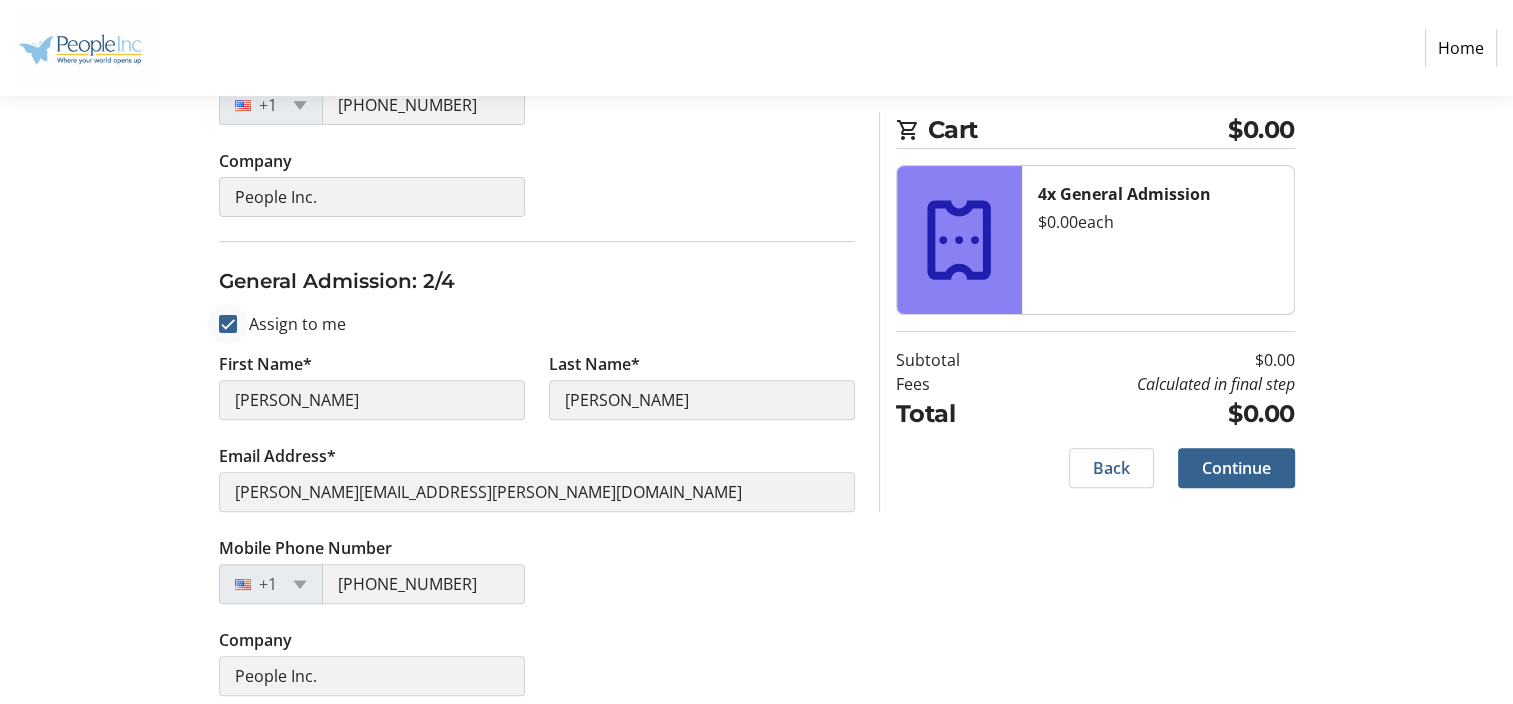 click at bounding box center [228, 324] 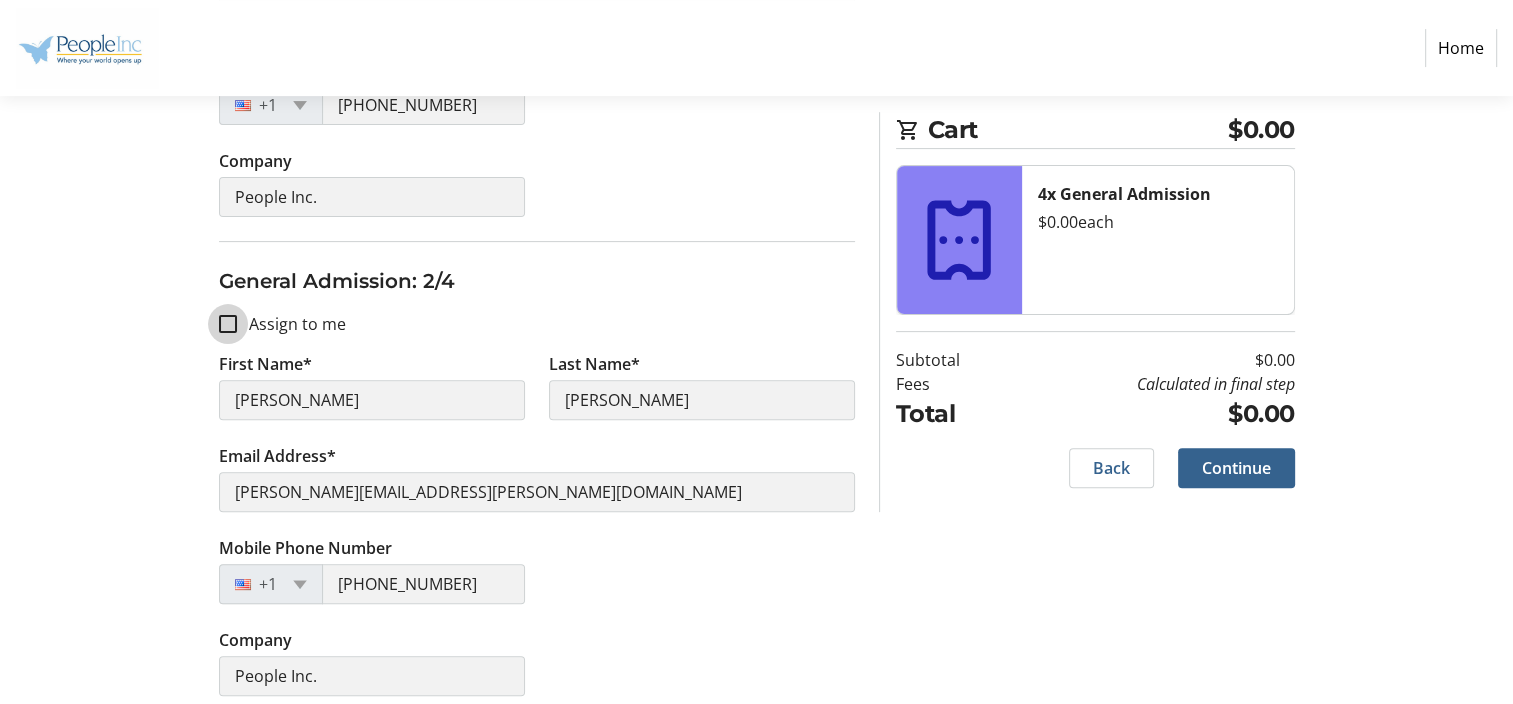 checkbox on "false" 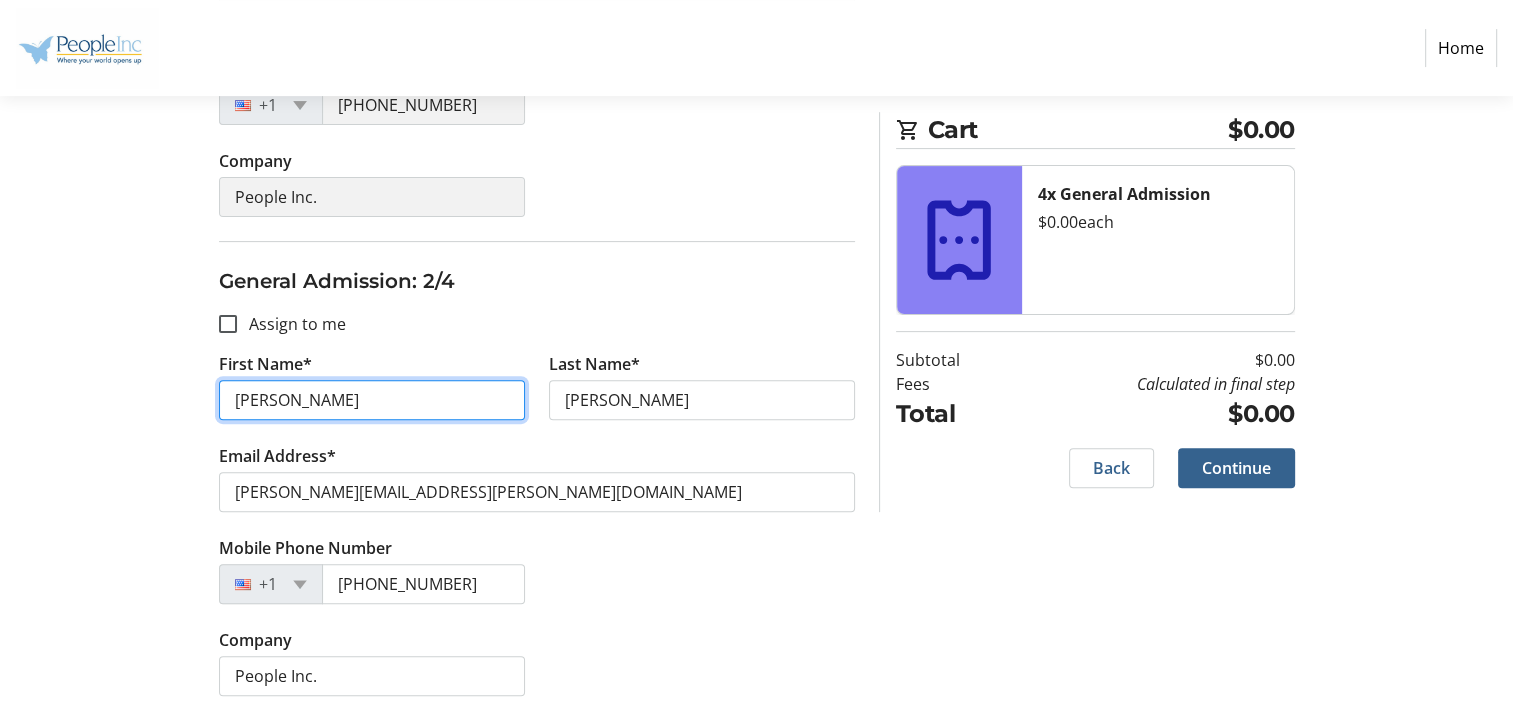 click on "[PERSON_NAME]" at bounding box center [372, 400] 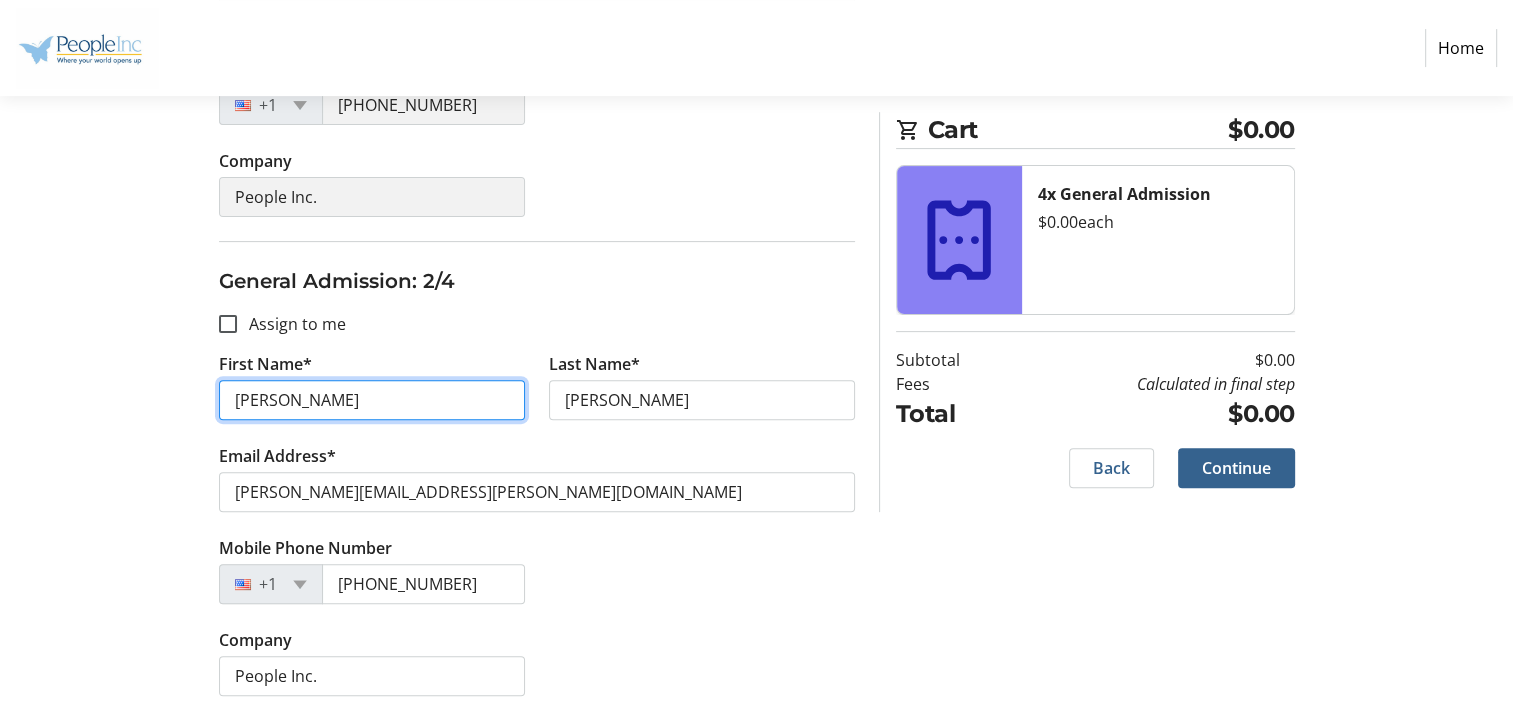 type 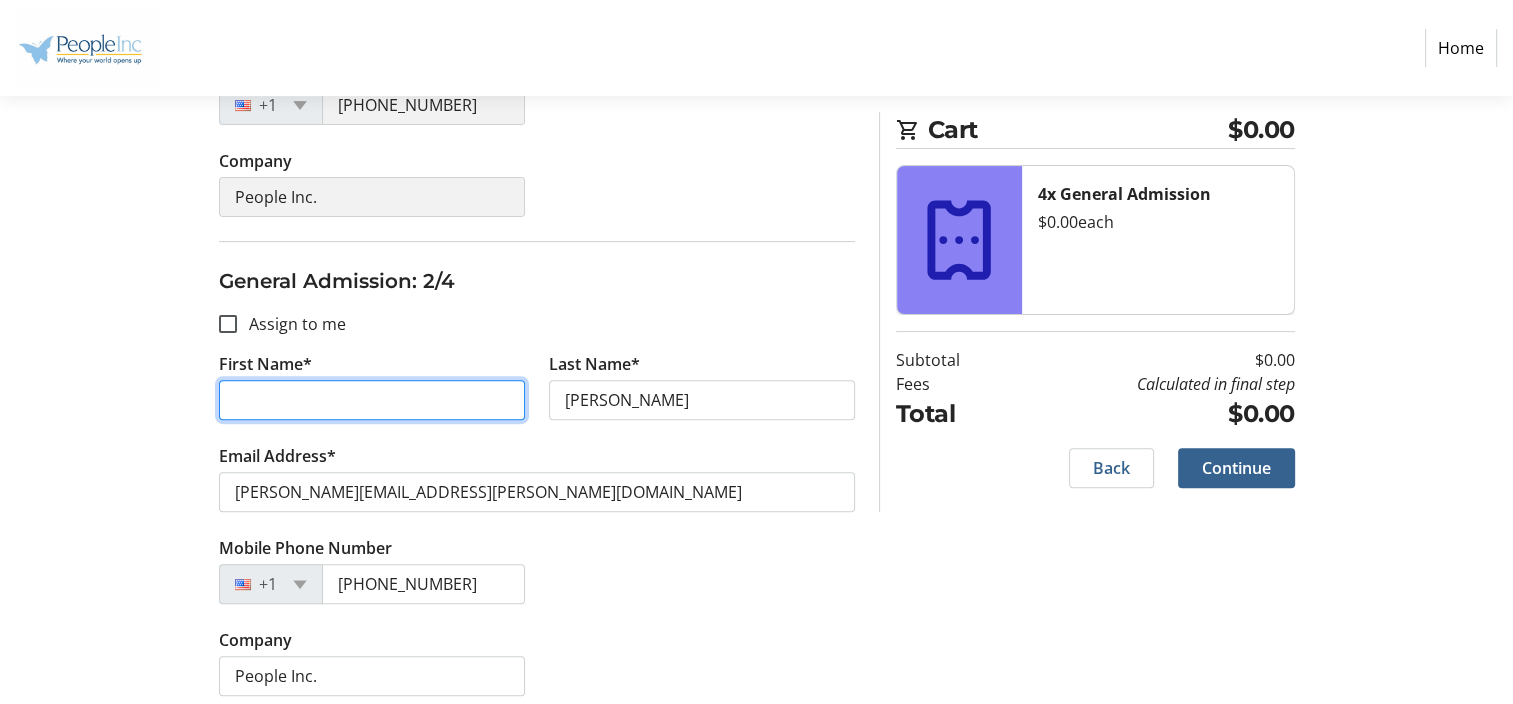 type 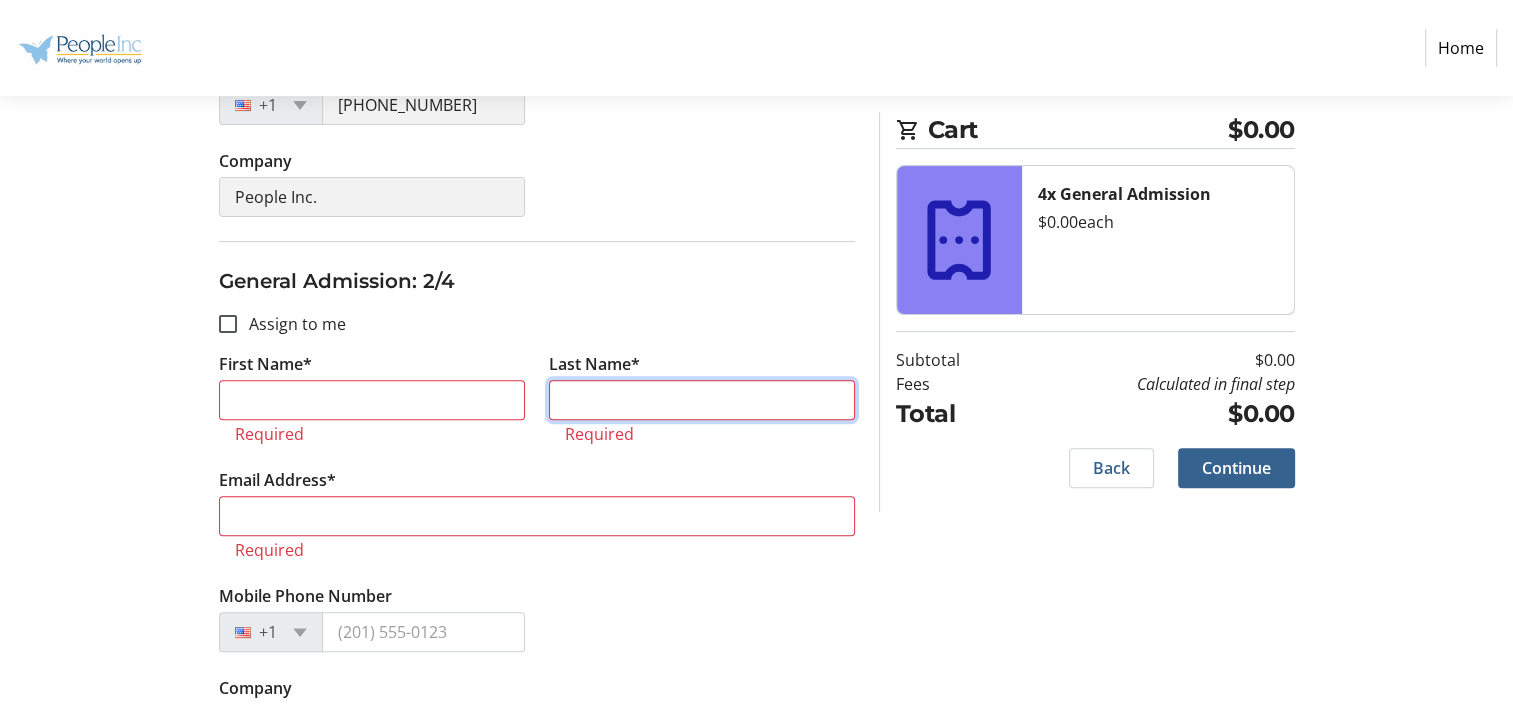 drag, startPoint x: 664, startPoint y: 395, endPoint x: 460, endPoint y: 389, distance: 204.08821 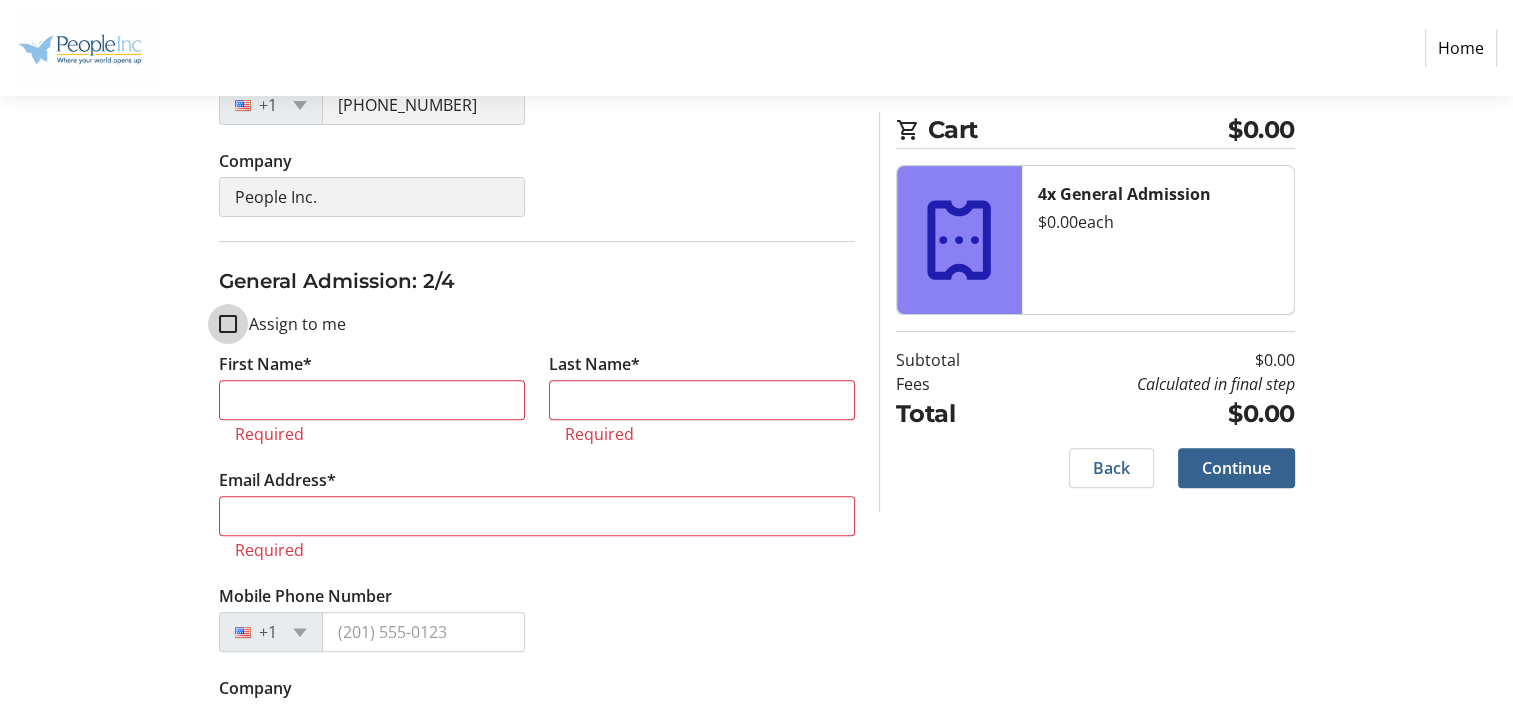 click on "Assign to me" at bounding box center [228, 324] 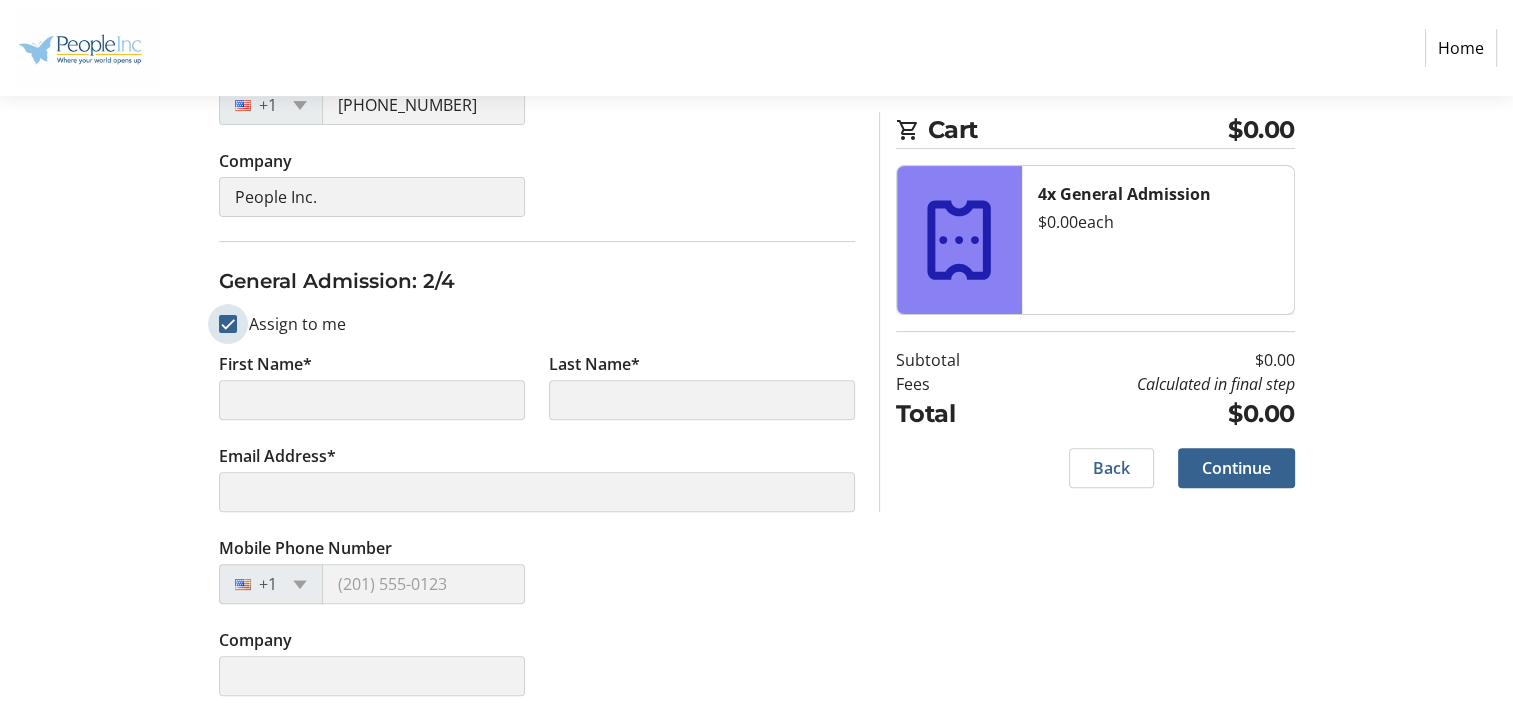 click on "Assign to me" at bounding box center [228, 324] 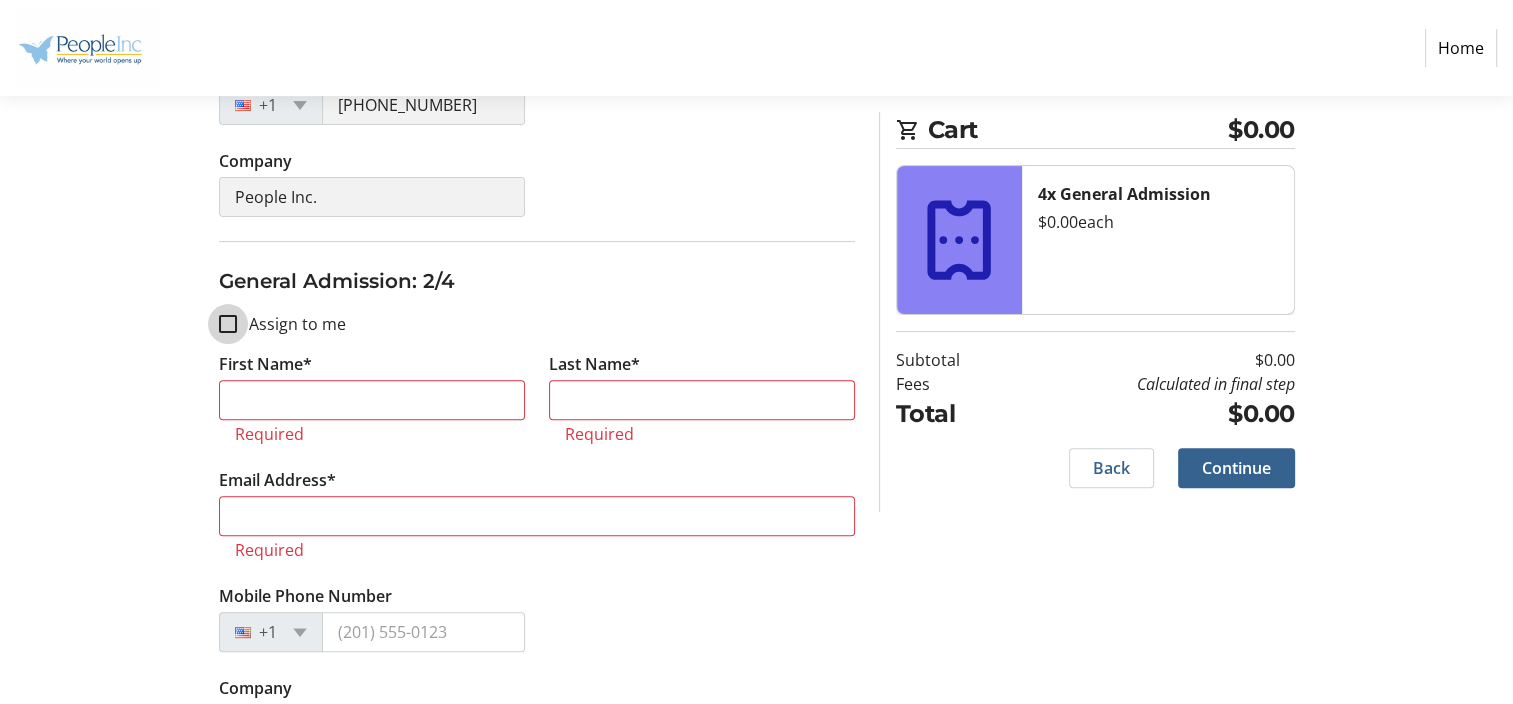 click on "Assign to me" at bounding box center (228, 324) 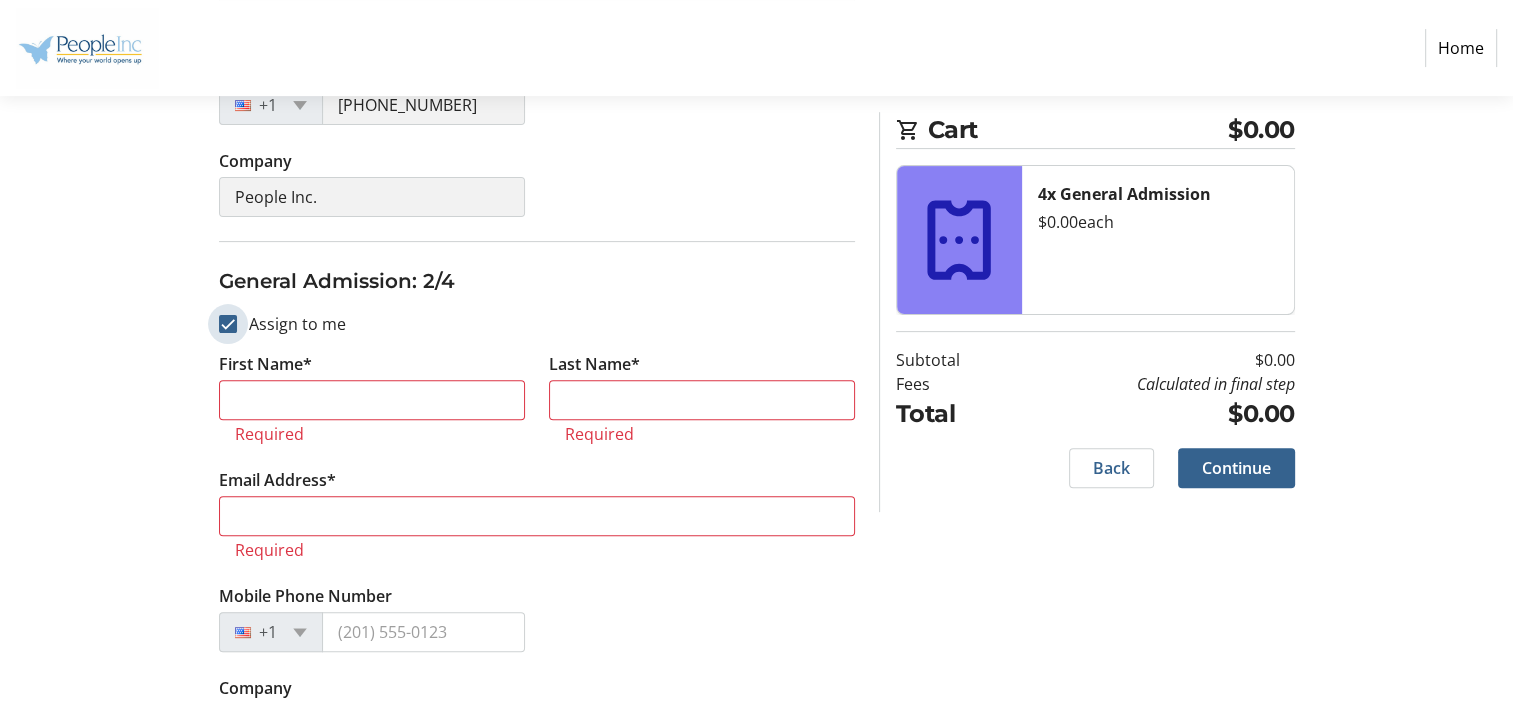 checkbox on "true" 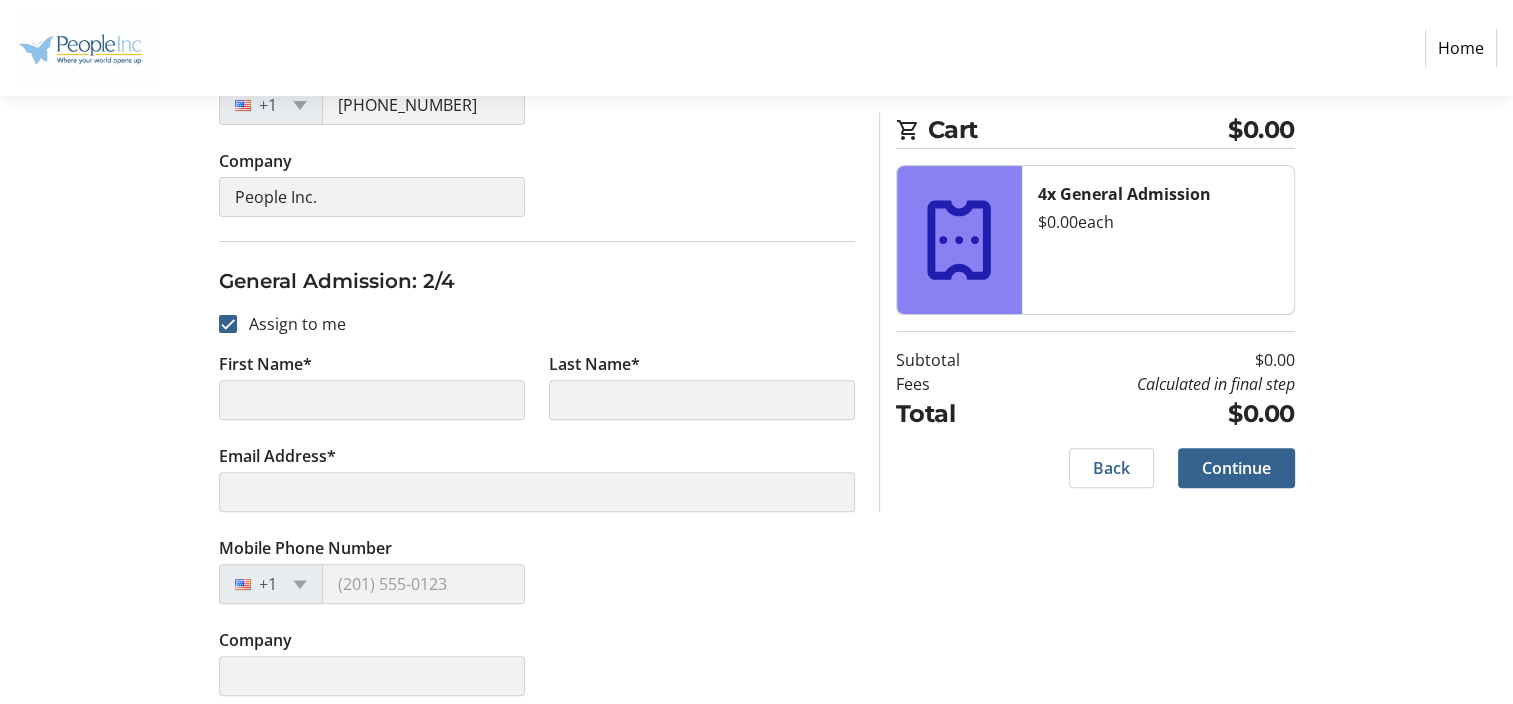 drag, startPoint x: 349, startPoint y: 418, endPoint x: 357, endPoint y: 428, distance: 12.806249 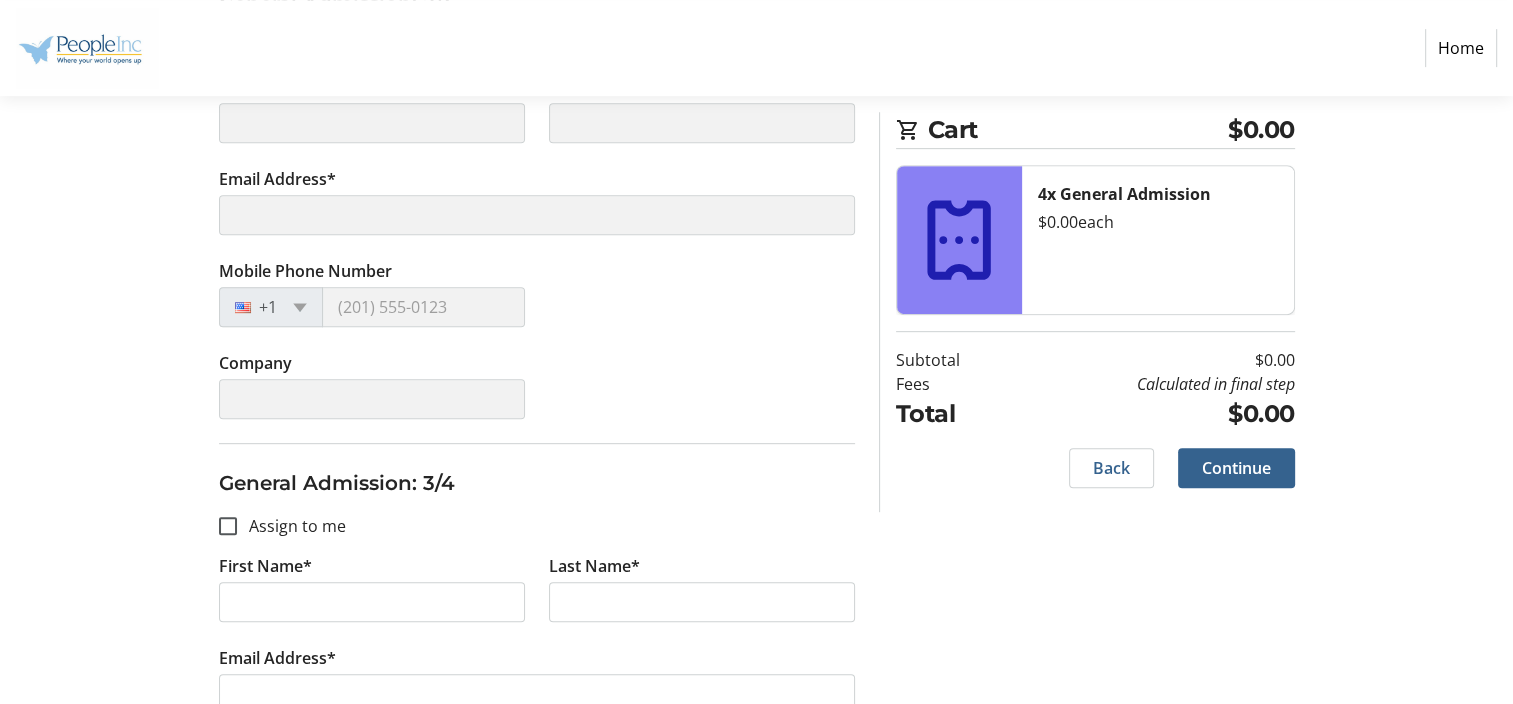 type on "[PERSON_NAME]" 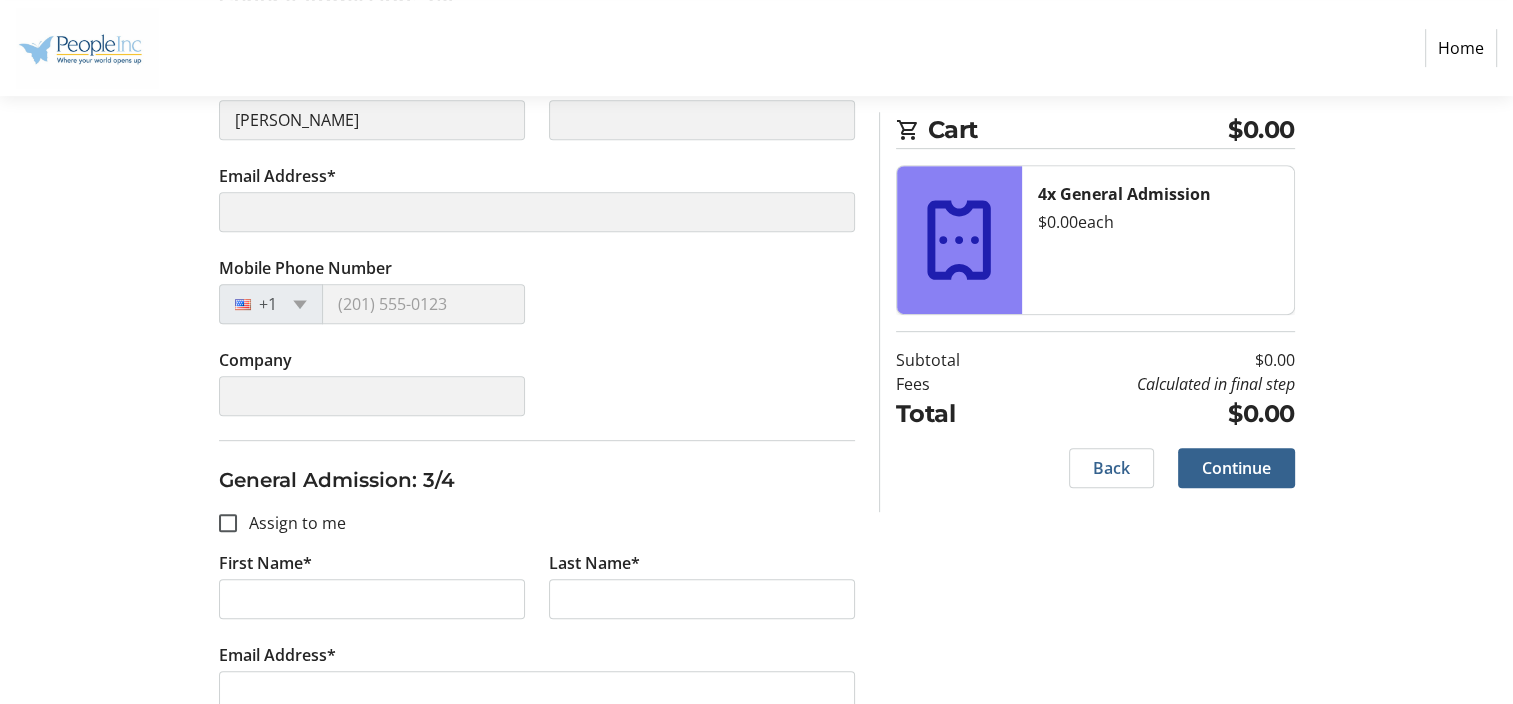 type on "[PERSON_NAME]" 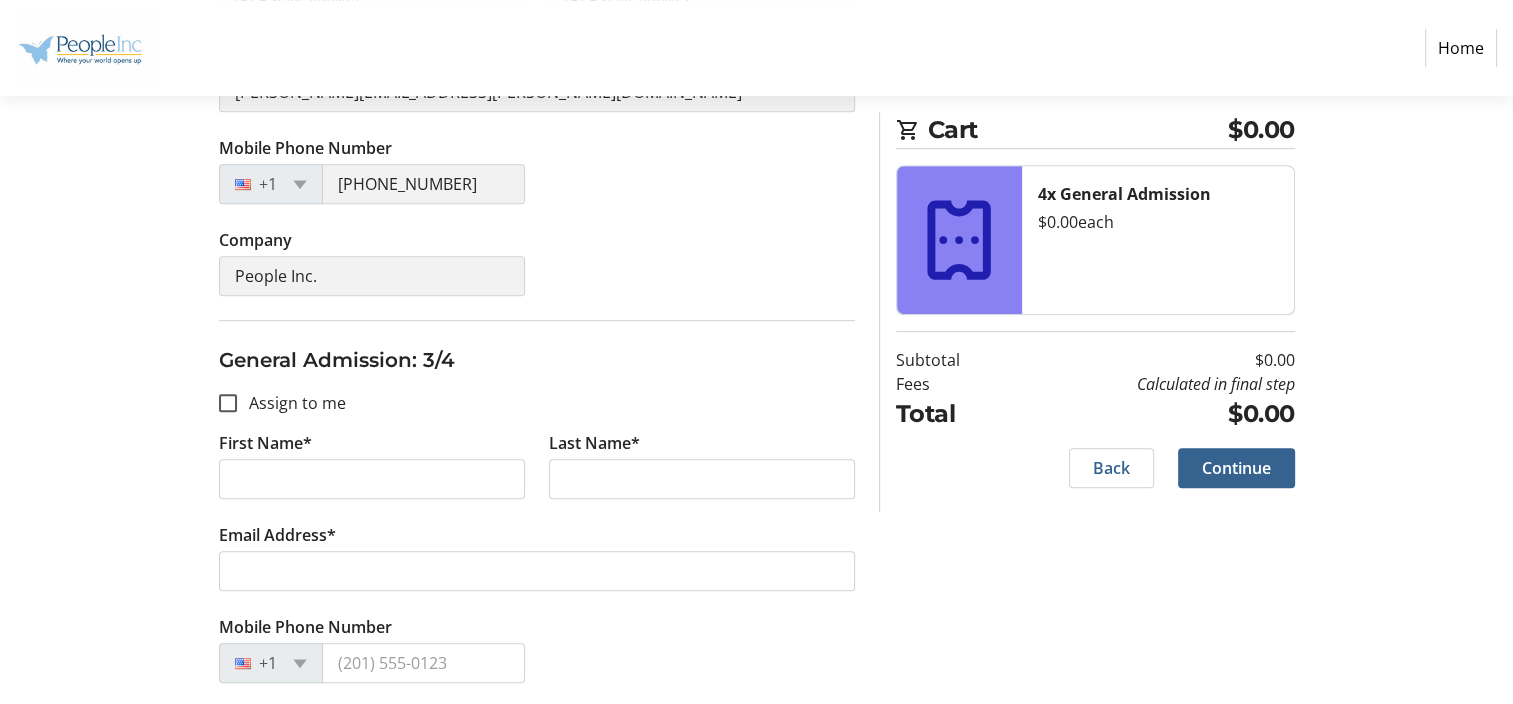click on "Last Name*" 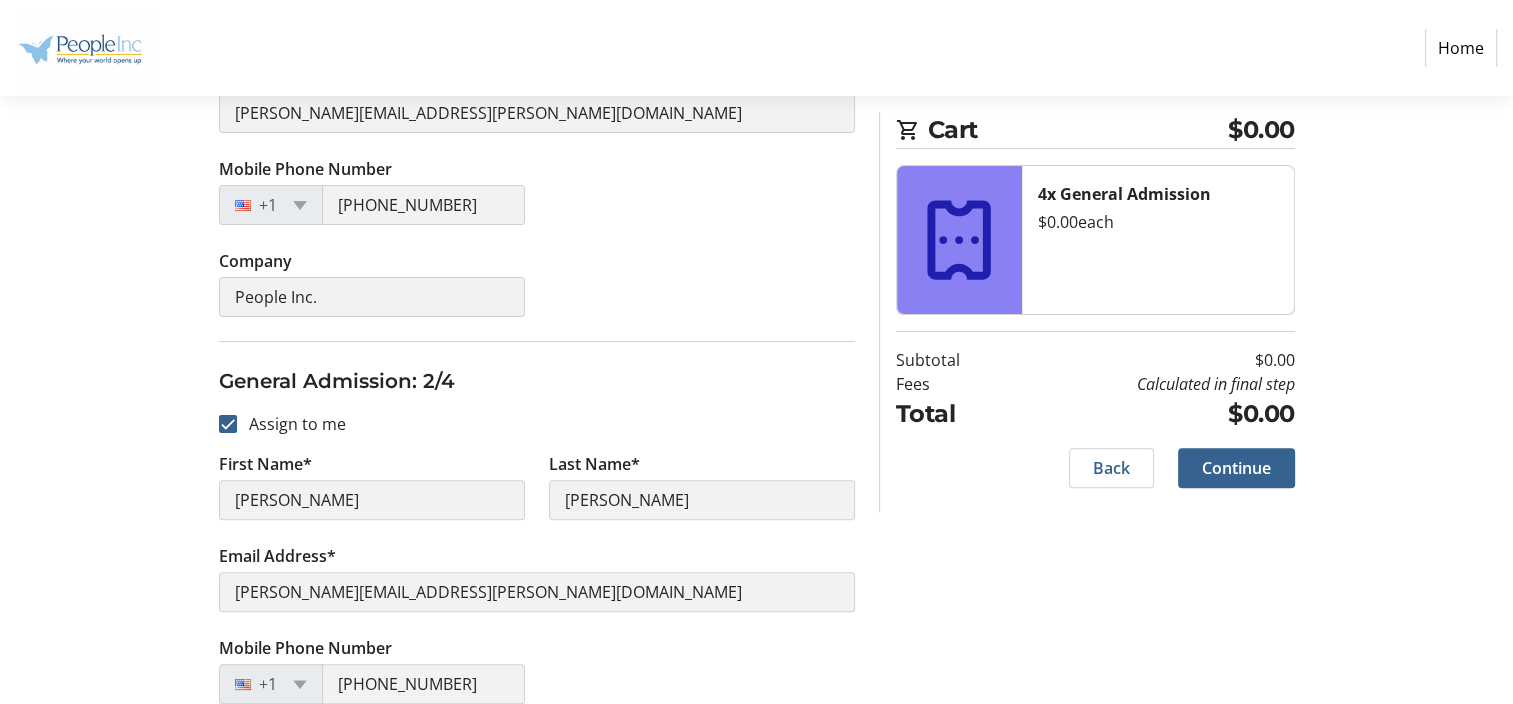 scroll, scrollTop: 600, scrollLeft: 0, axis: vertical 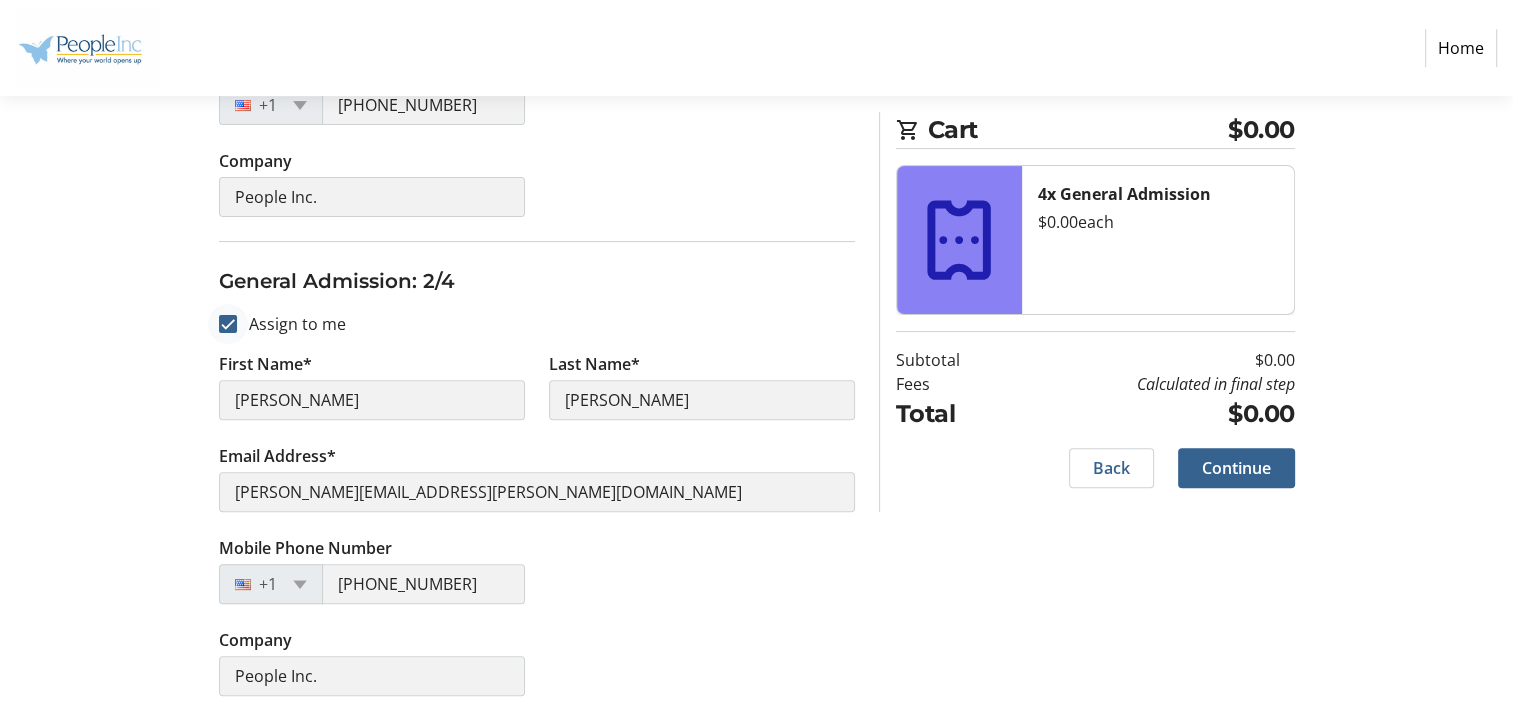 click at bounding box center [228, 324] 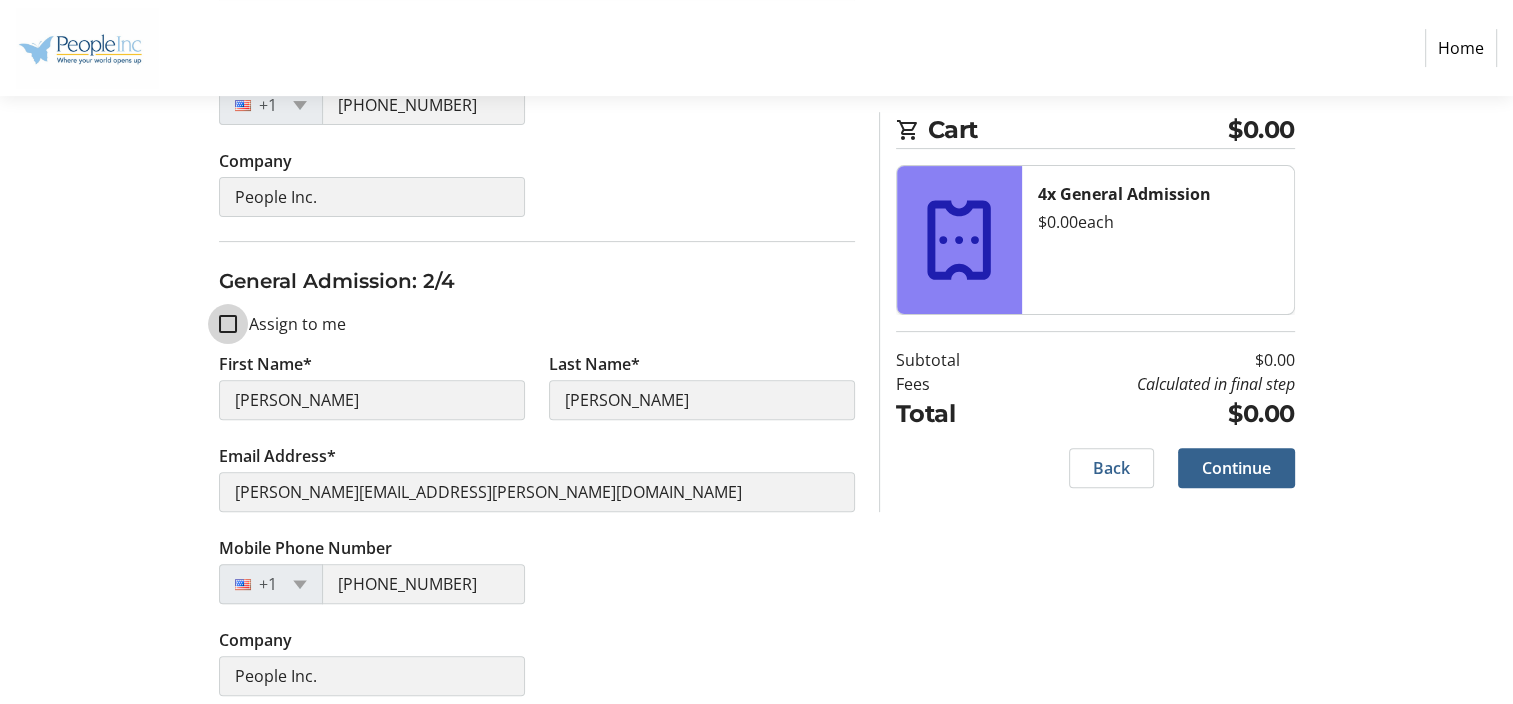 checkbox on "false" 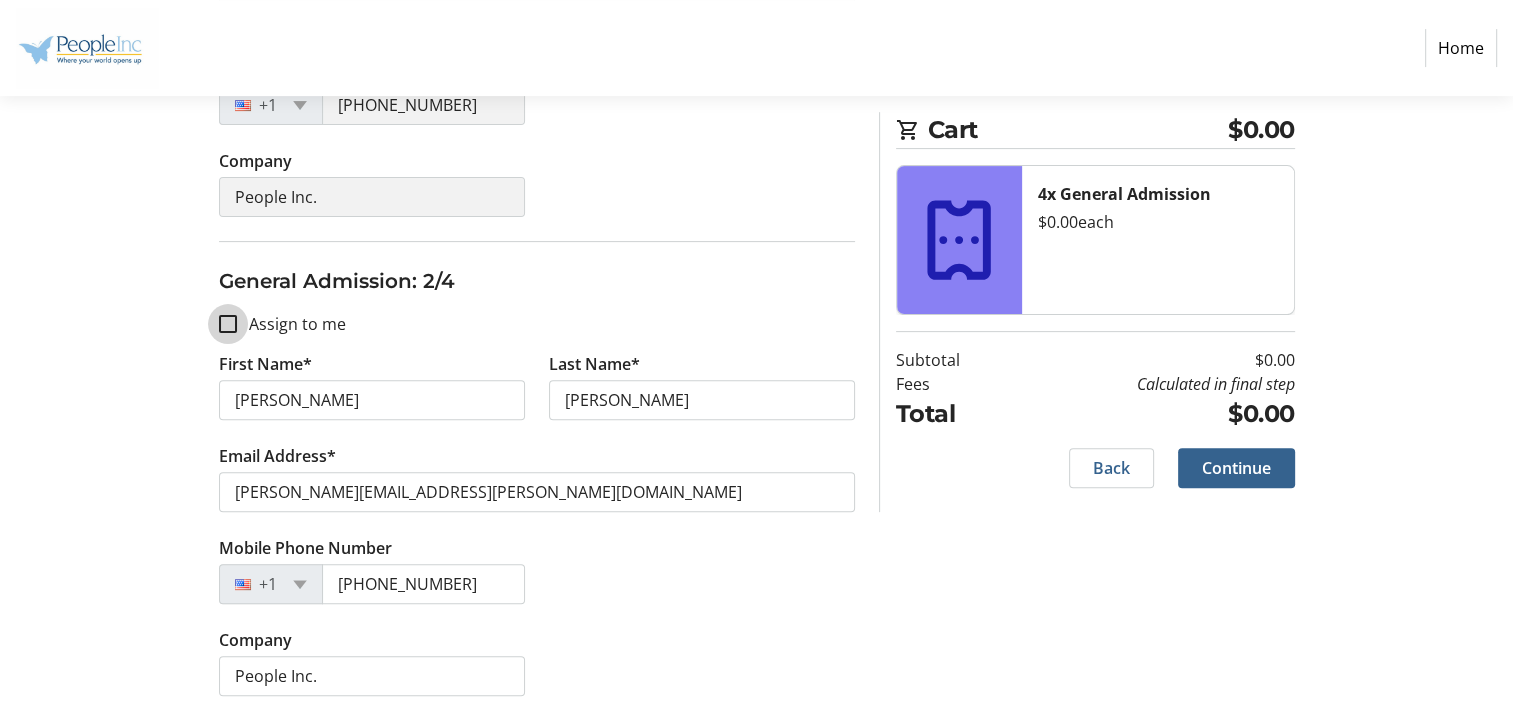 type 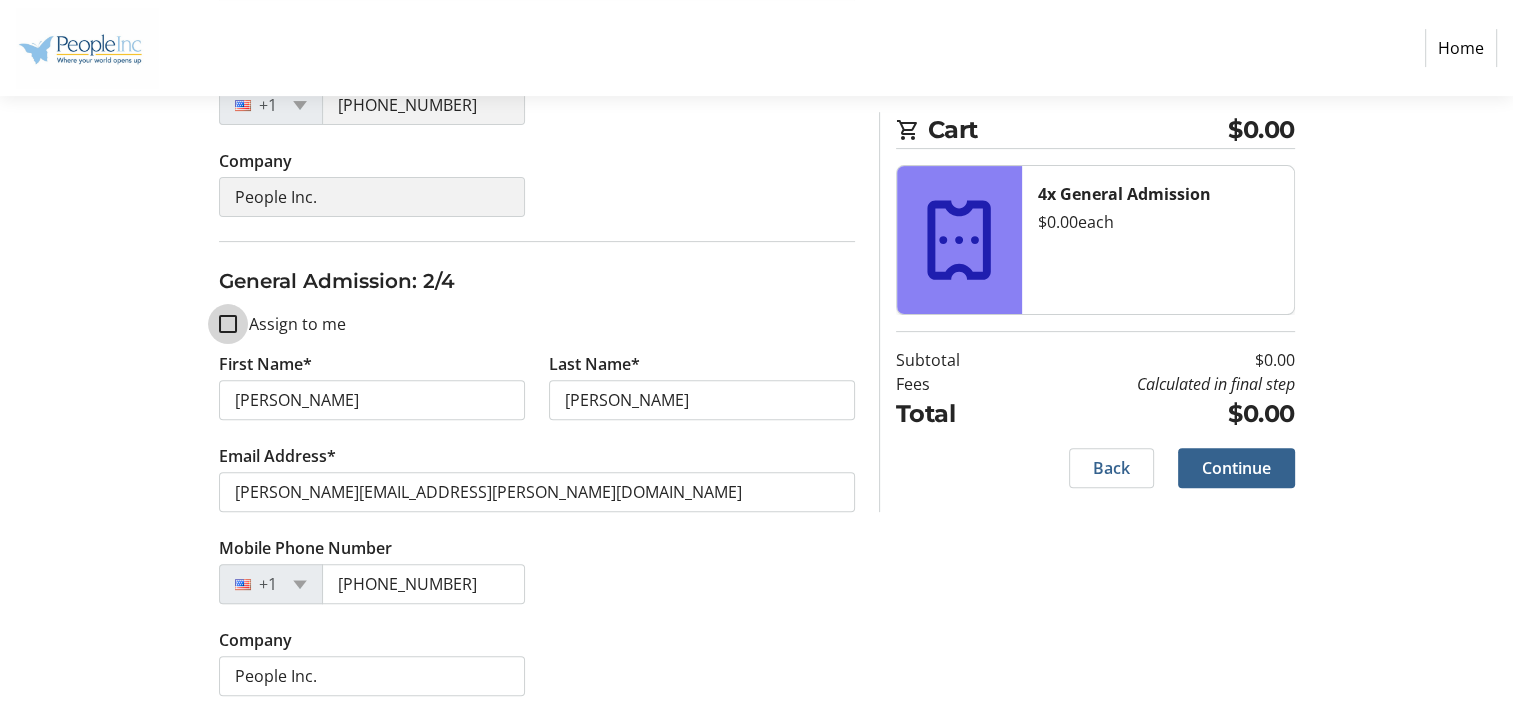 type 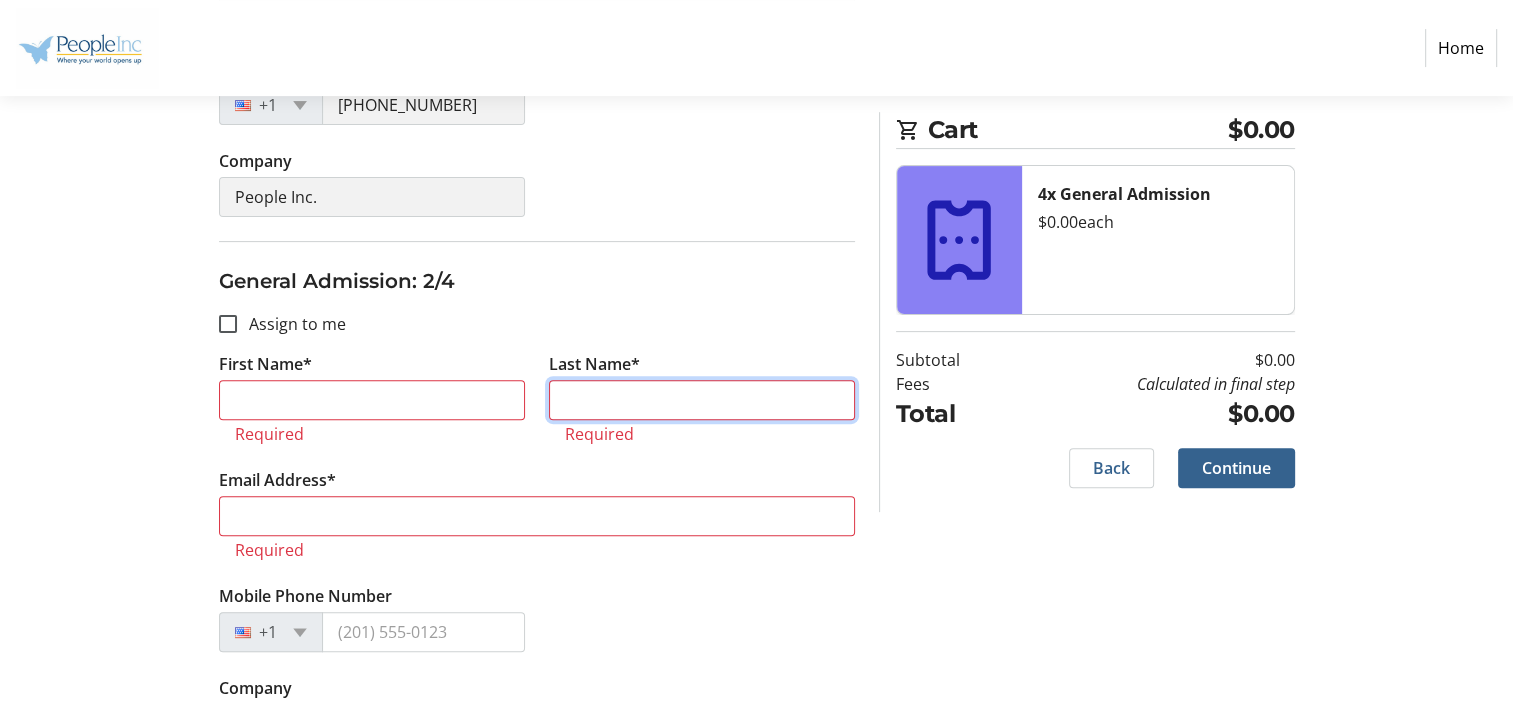 click on "Last Name*" at bounding box center [702, 400] 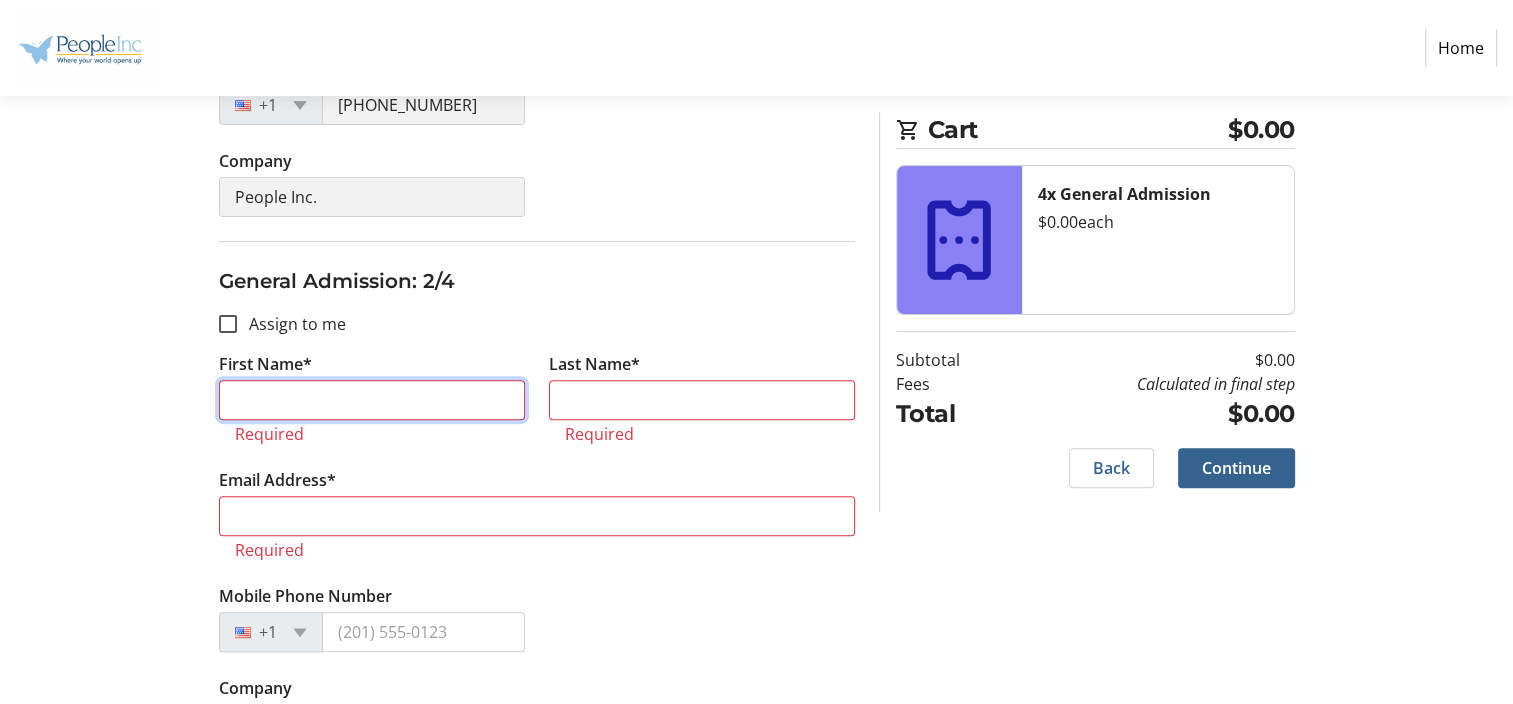 click on "First Name*" at bounding box center [372, 400] 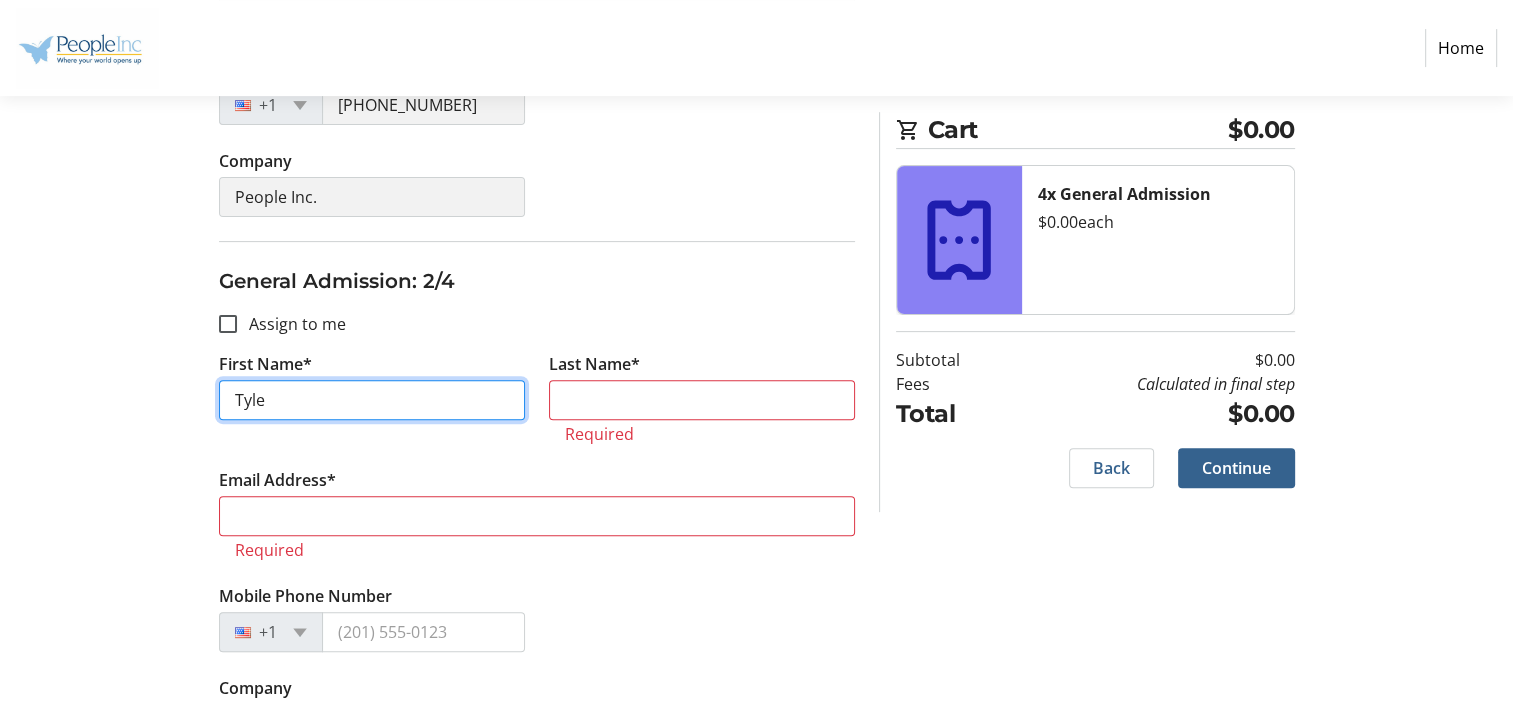 click on "Tyle" at bounding box center (372, 400) 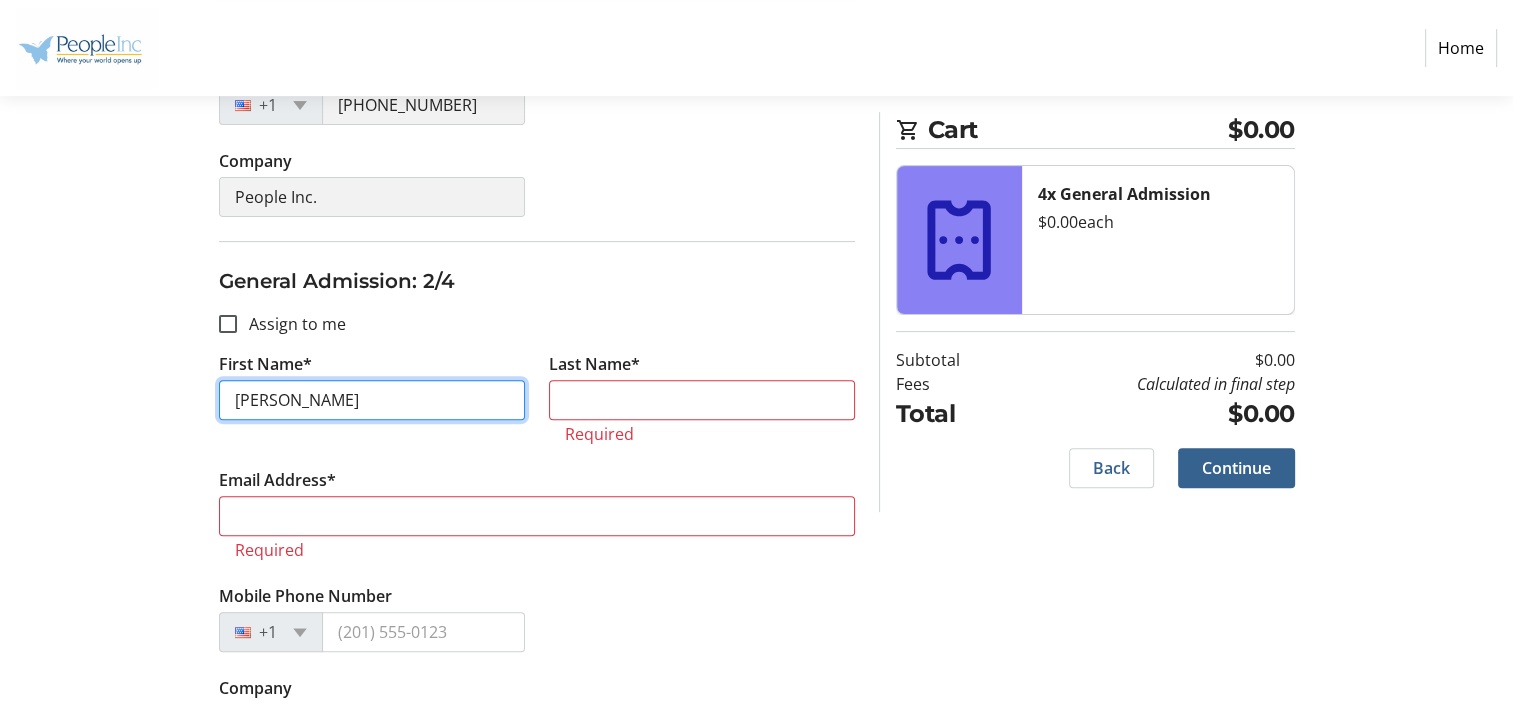 type on "[PERSON_NAME]" 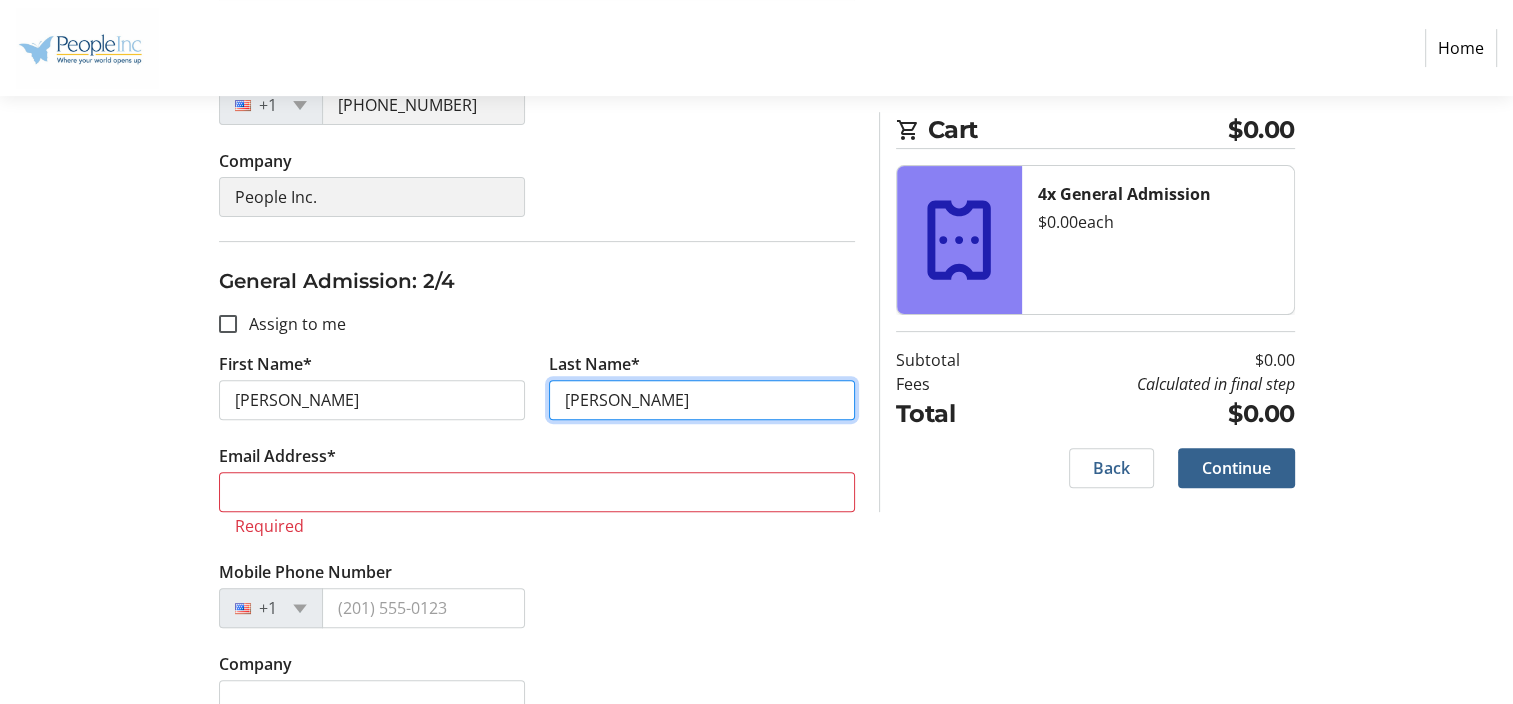 type on "[PERSON_NAME]" 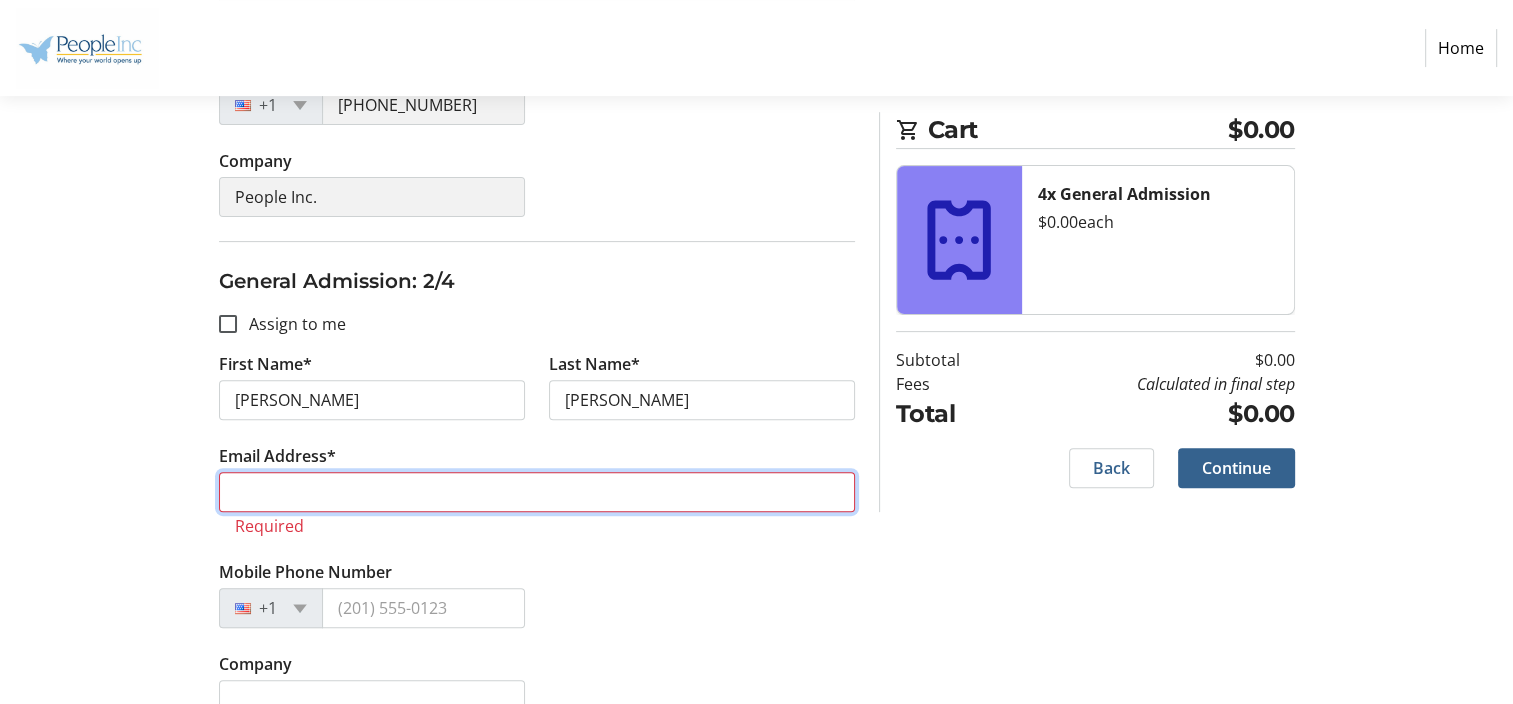 click on "Email Address*" at bounding box center [537, 492] 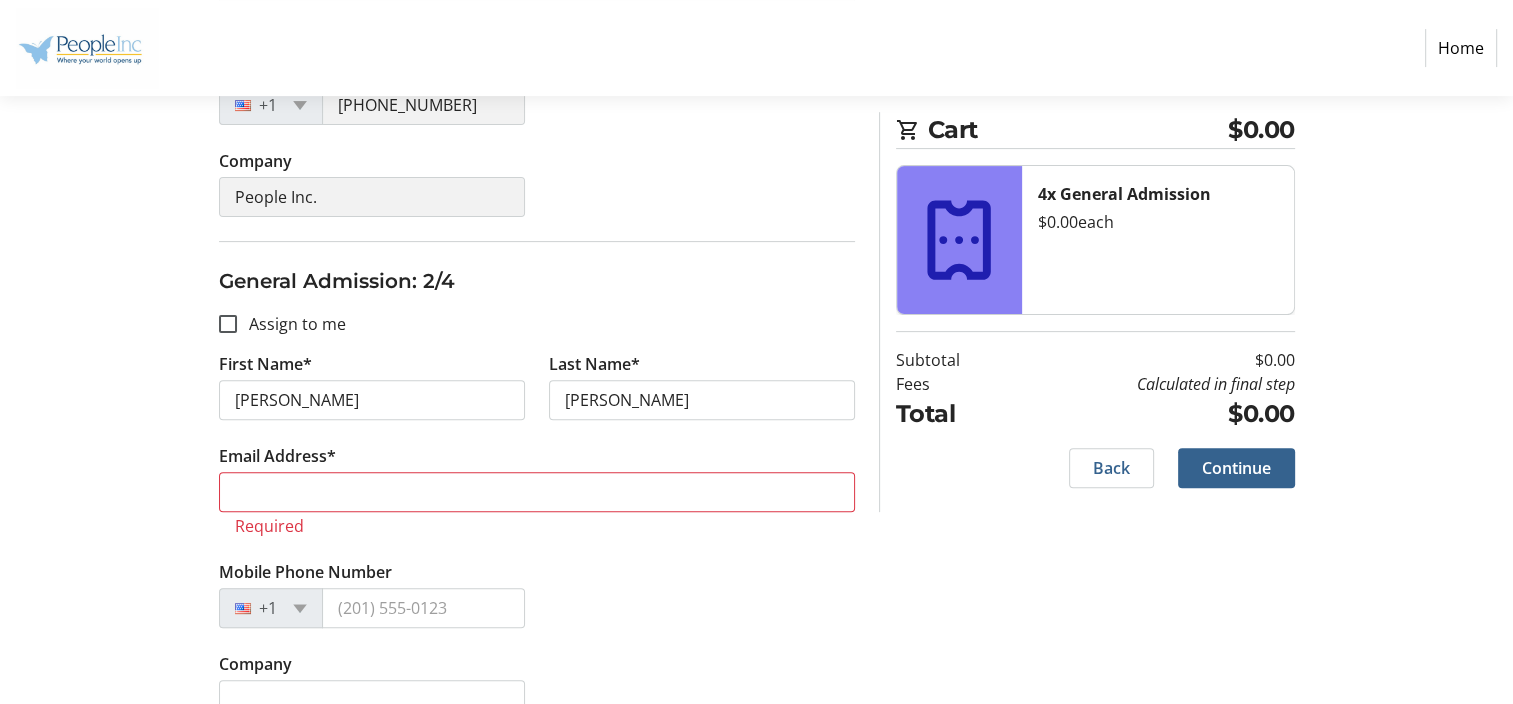 click on "General Admission: 2/4  Assign to me  First Name* [PERSON_NAME] Last Name* [PERSON_NAME] Email Address*  Required  Mobile Phone Number +1 Company" 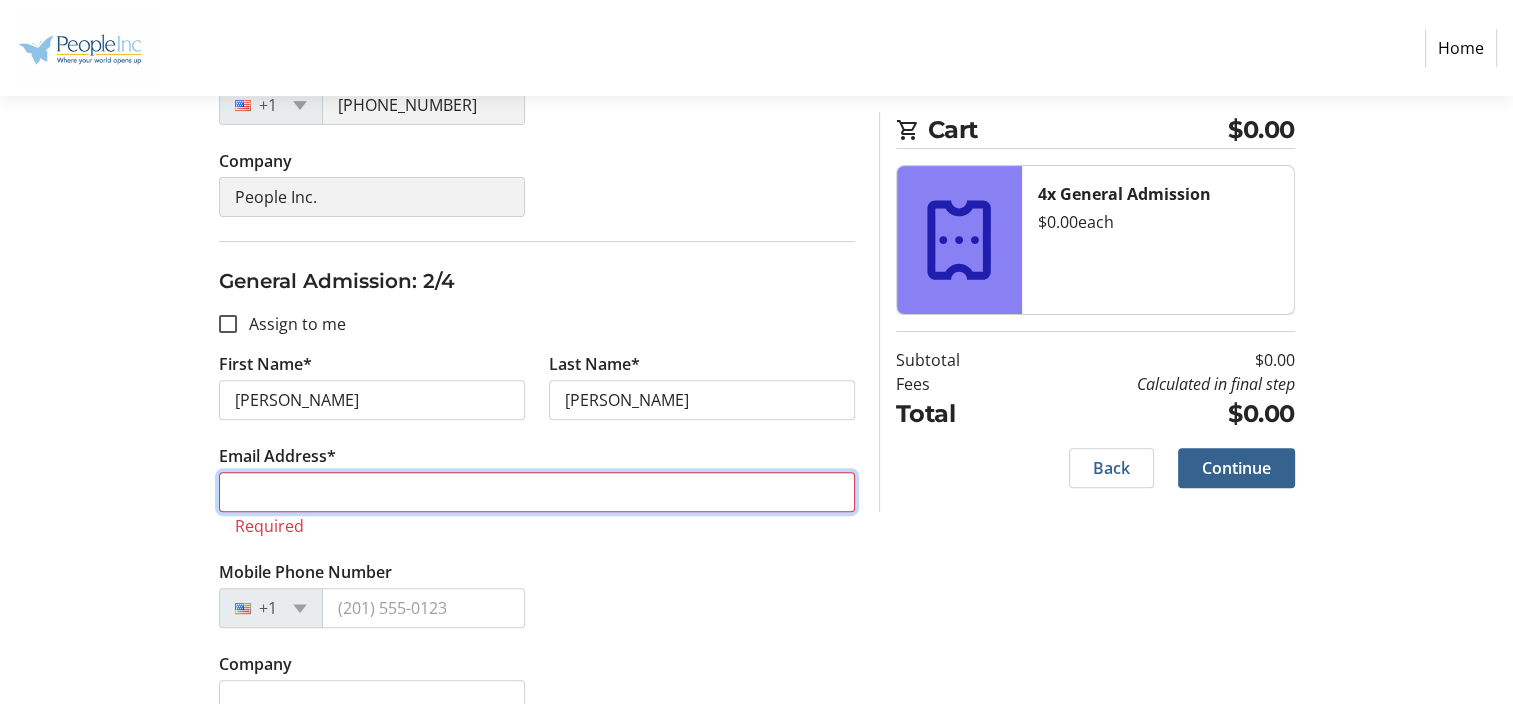 click on "Email Address*" at bounding box center [537, 492] 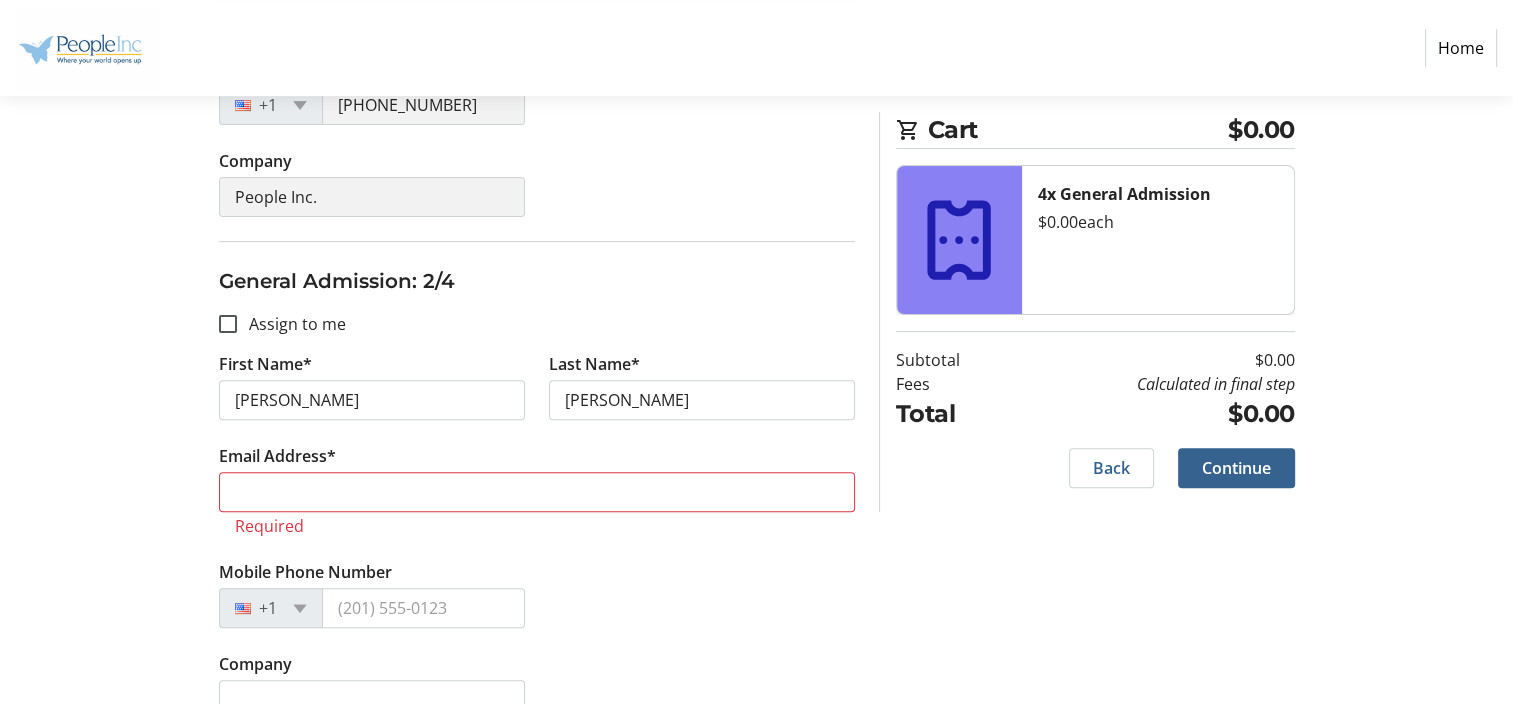 click on "Required" 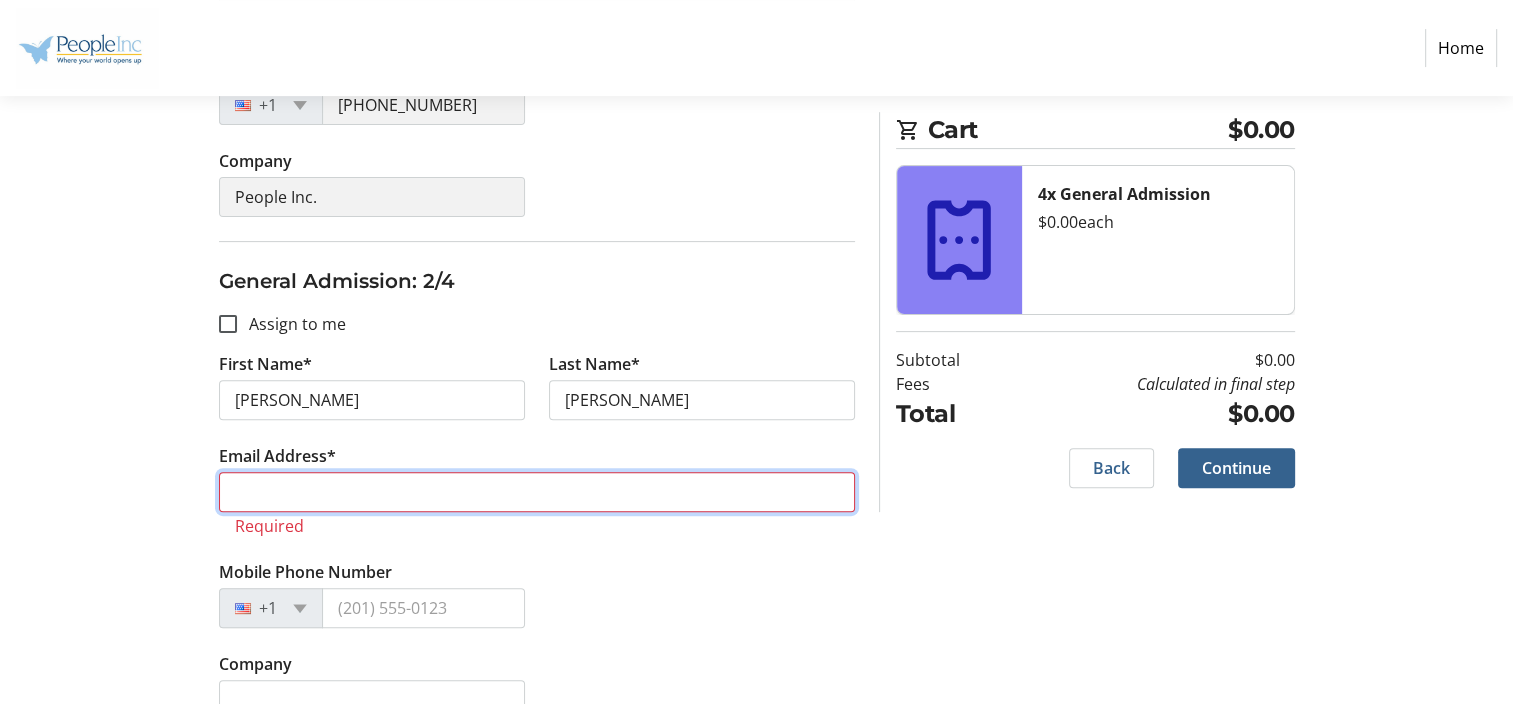 click on "Email Address*" at bounding box center [537, 492] 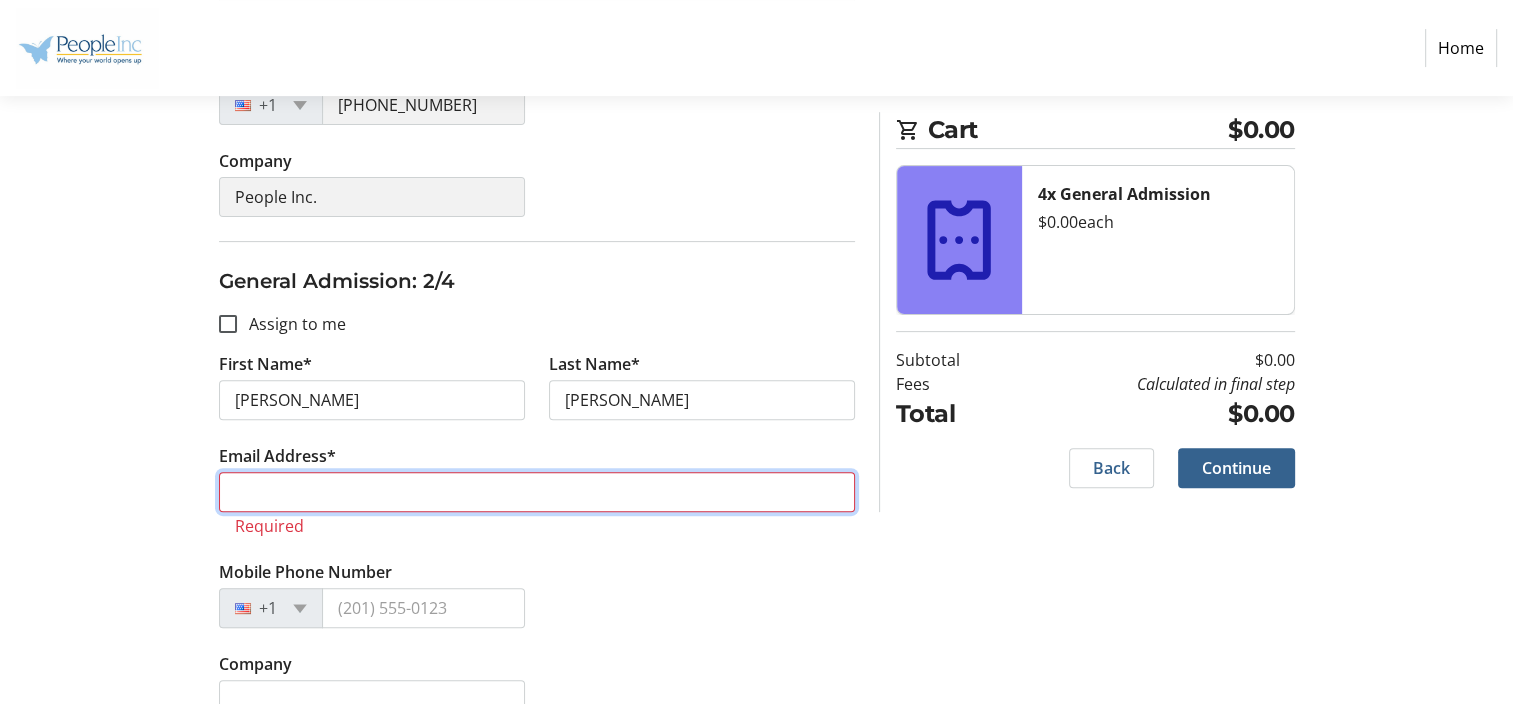 type on "[PERSON_NAME][EMAIL_ADDRESS][PERSON_NAME][DOMAIN_NAME]" 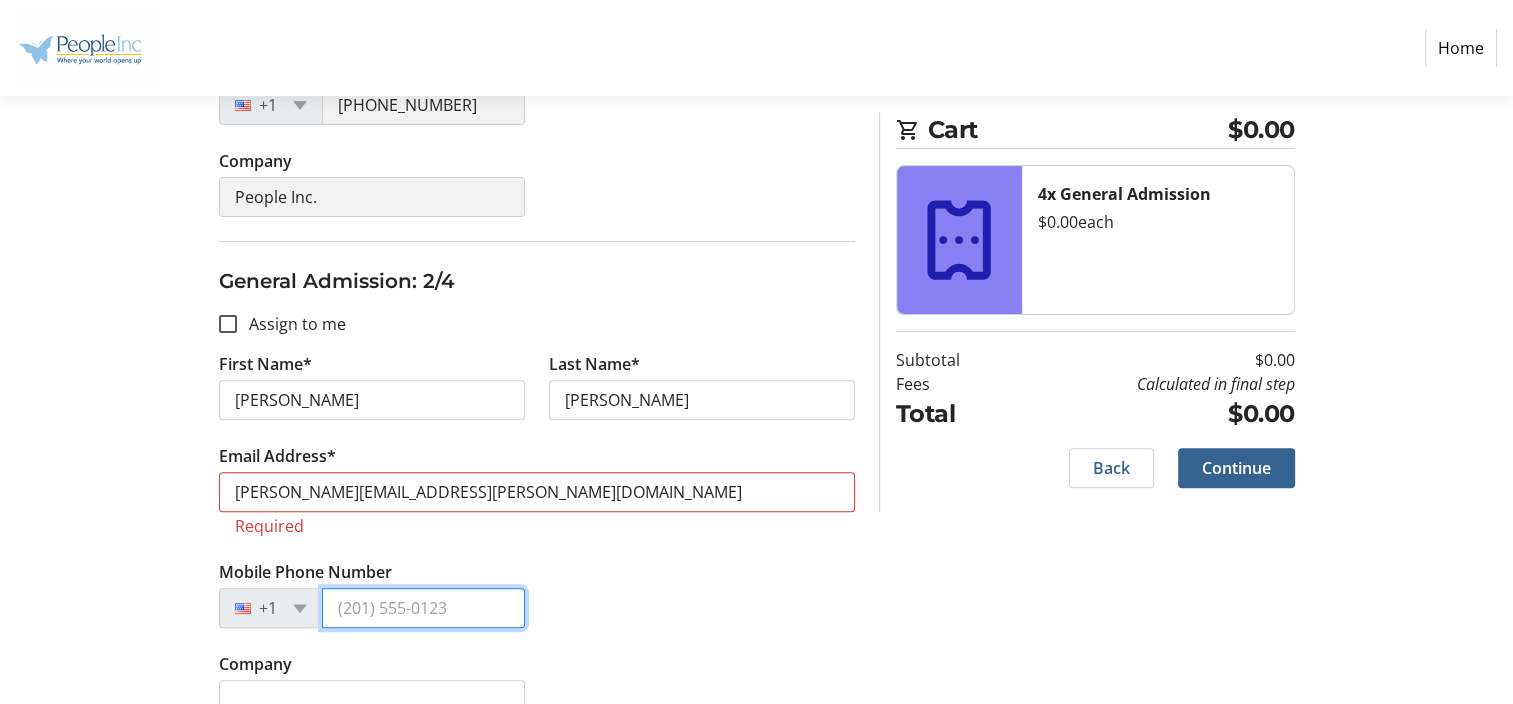 type on "[PHONE_NUMBER]" 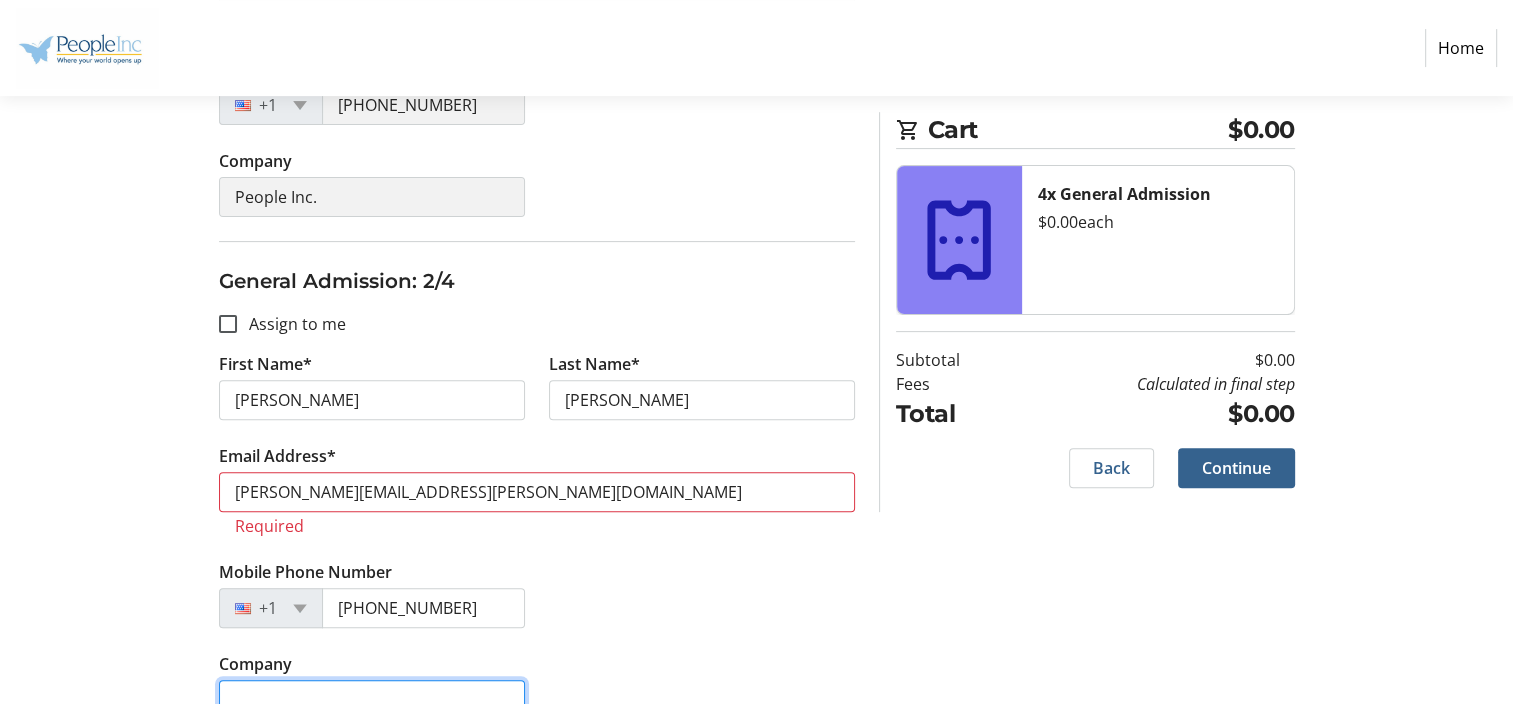 type on "People Inc." 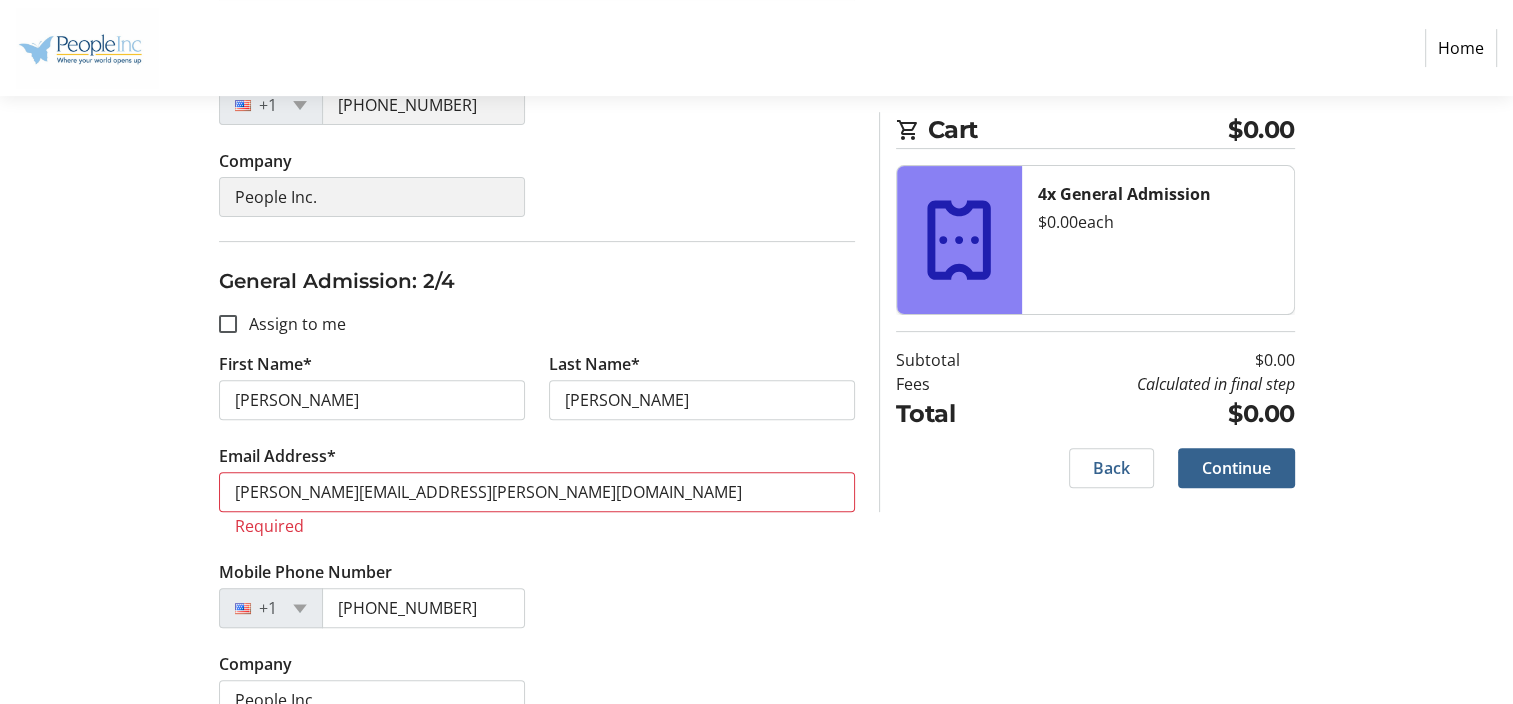 type on "[PERSON_NAME]" 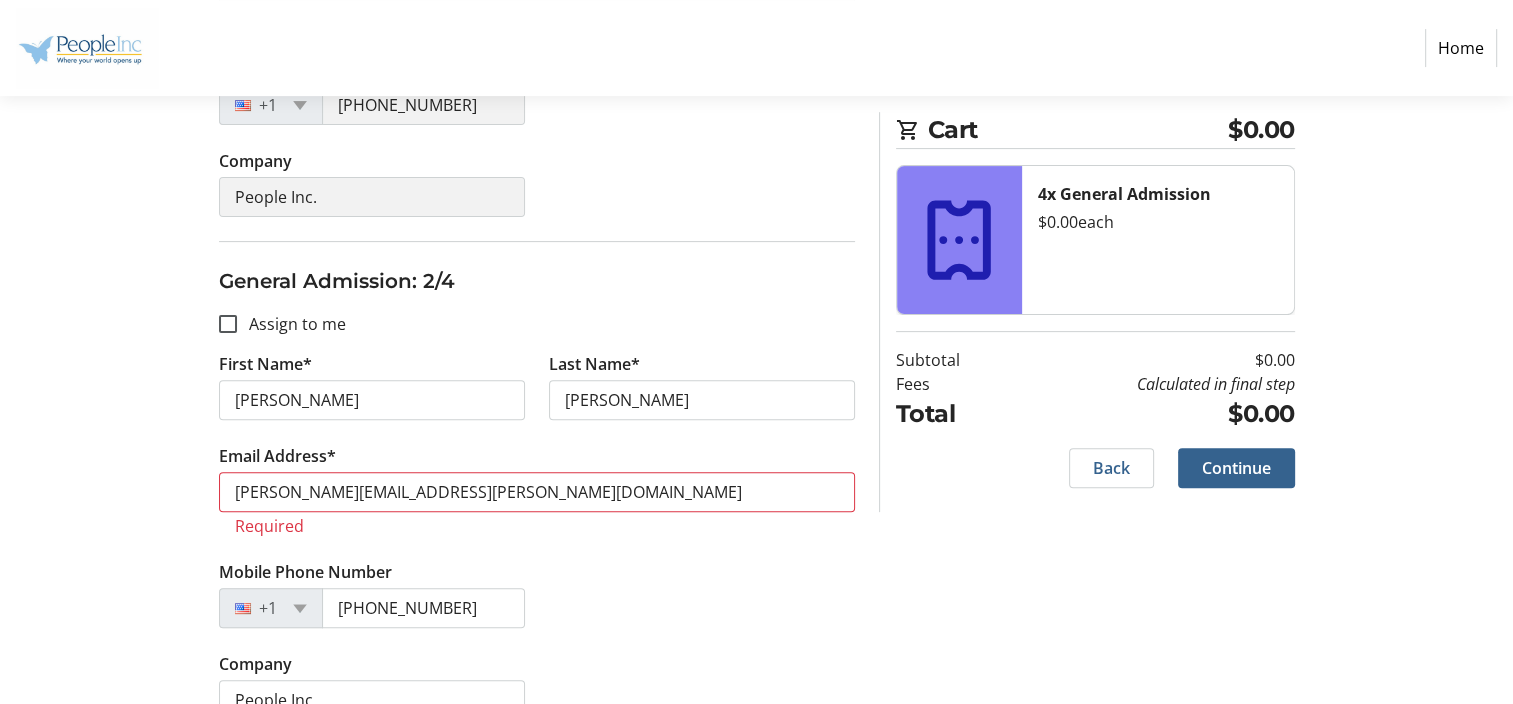 type on "[PERSON_NAME][EMAIL_ADDRESS][PERSON_NAME][DOMAIN_NAME]" 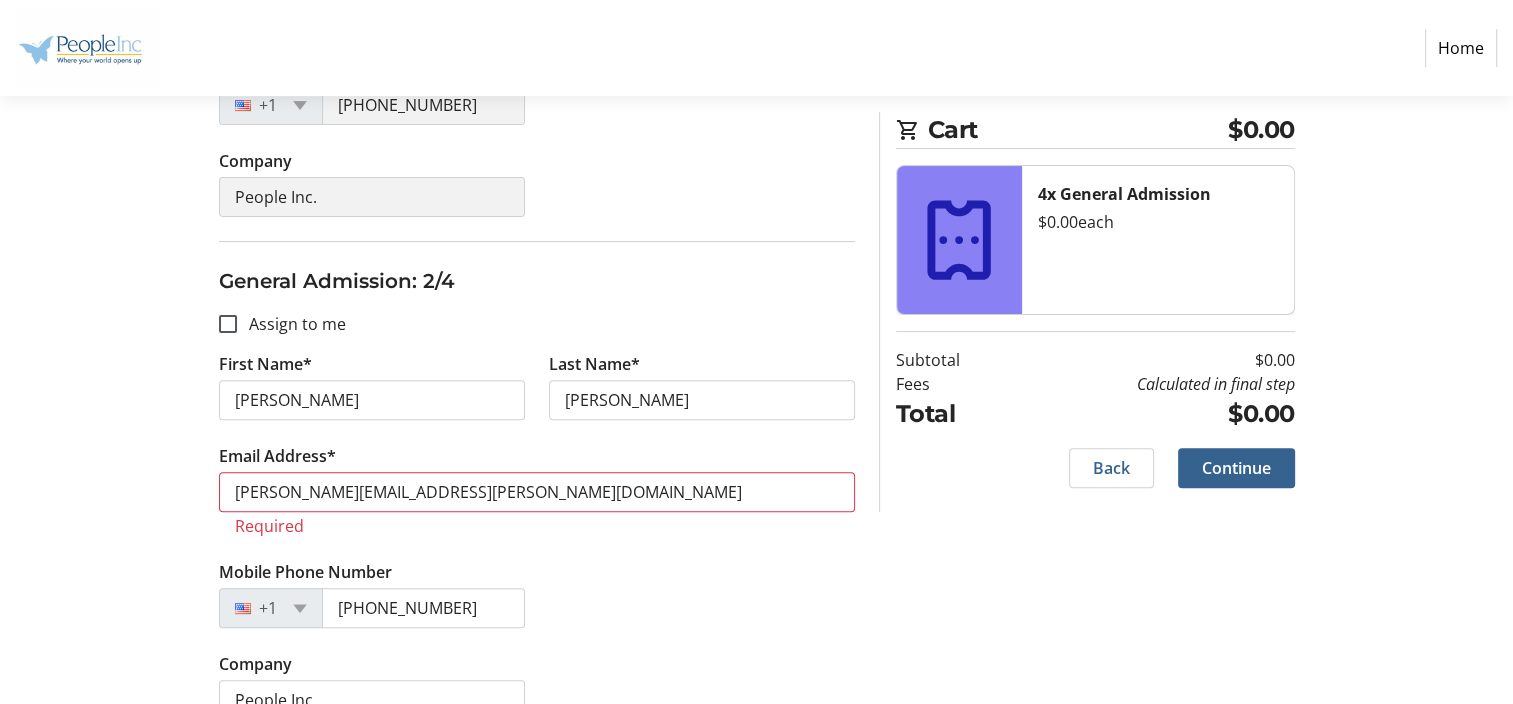 type on "[PHONE_NUMBER]" 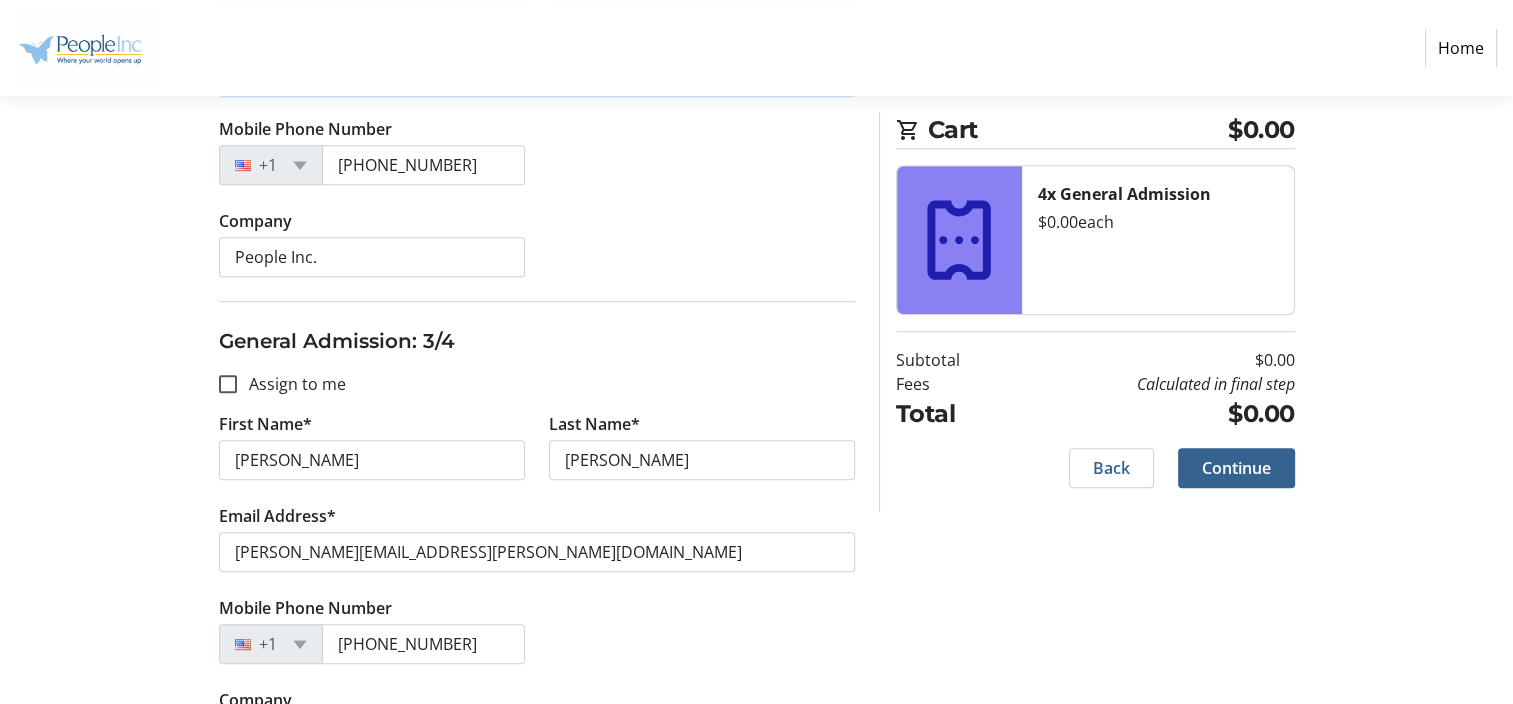 scroll, scrollTop: 1100, scrollLeft: 0, axis: vertical 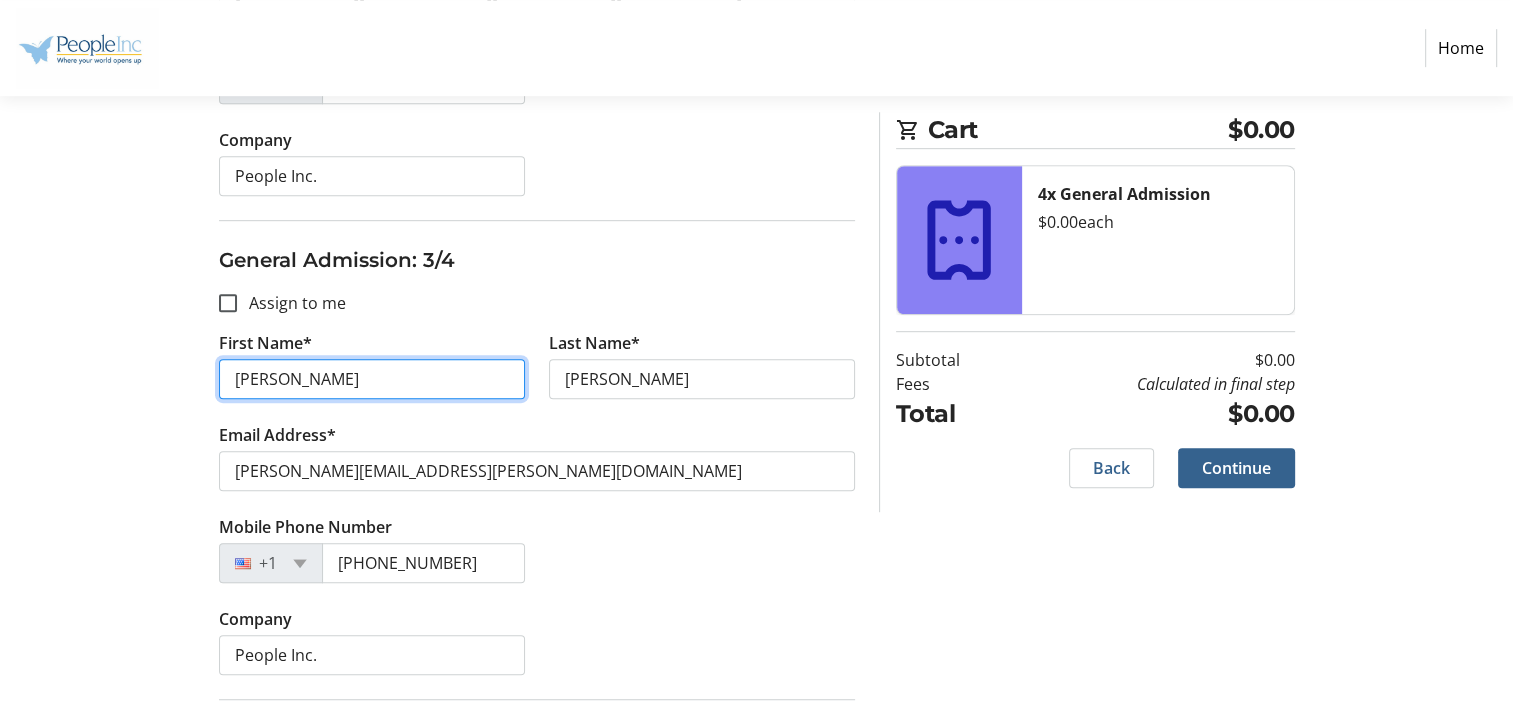 drag, startPoint x: 335, startPoint y: 360, endPoint x: 354, endPoint y: 363, distance: 19.235384 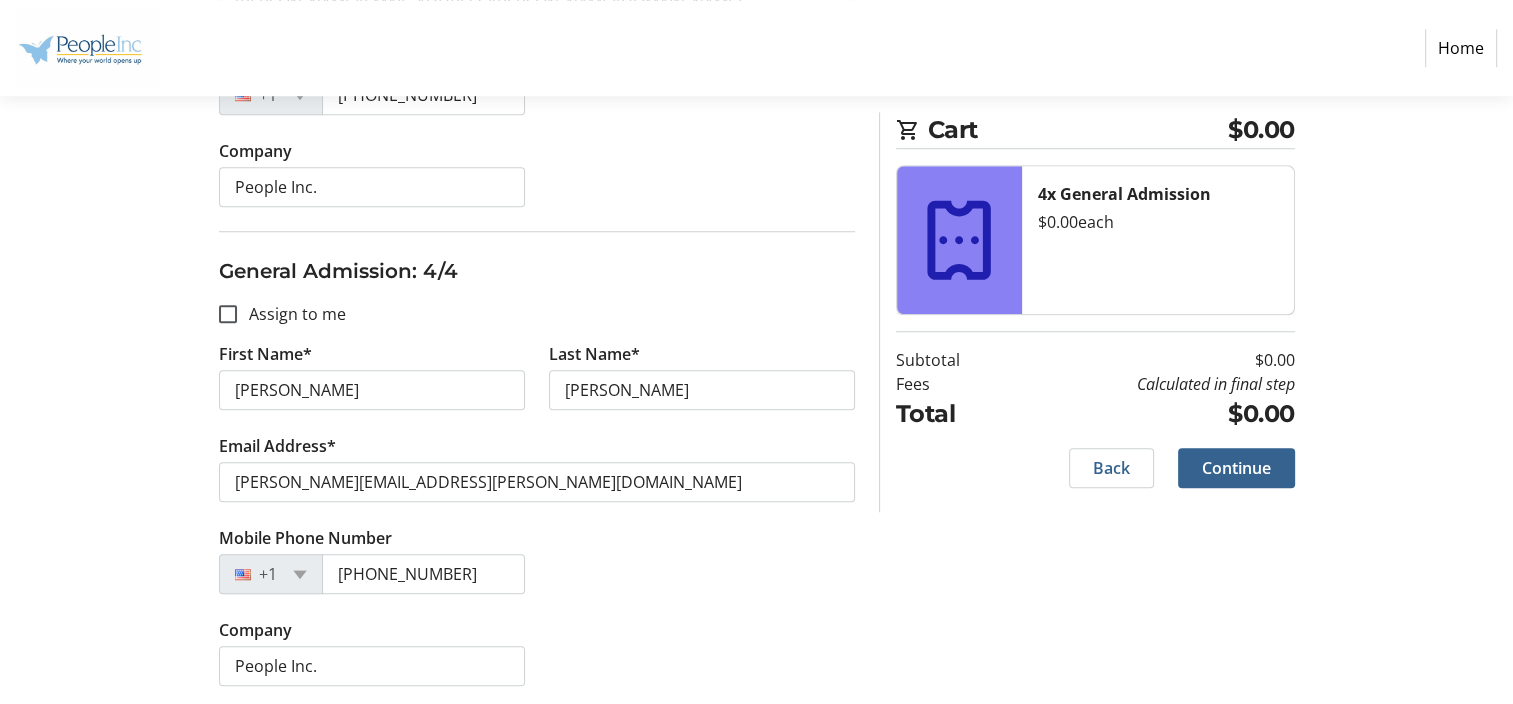scroll, scrollTop: 1568, scrollLeft: 0, axis: vertical 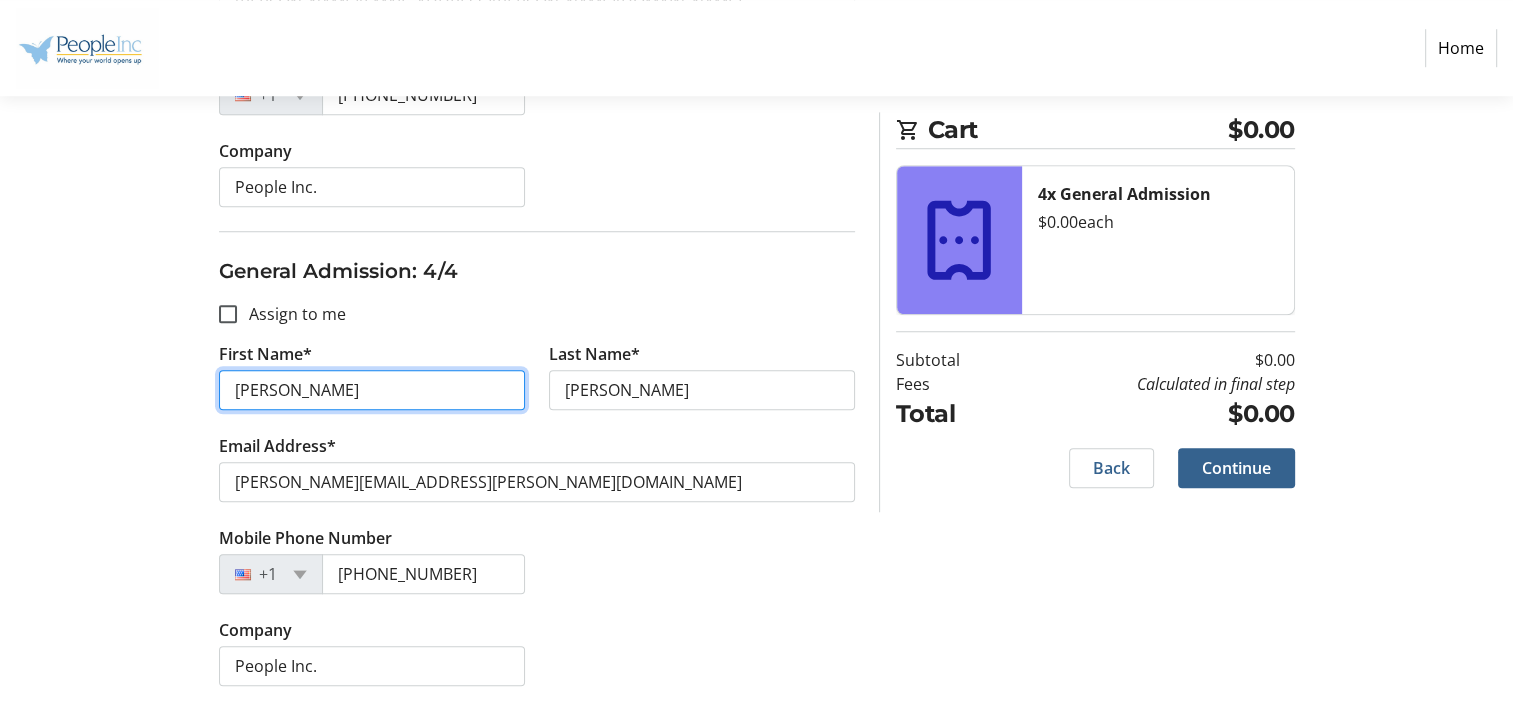 click on "[PERSON_NAME]" at bounding box center (372, 390) 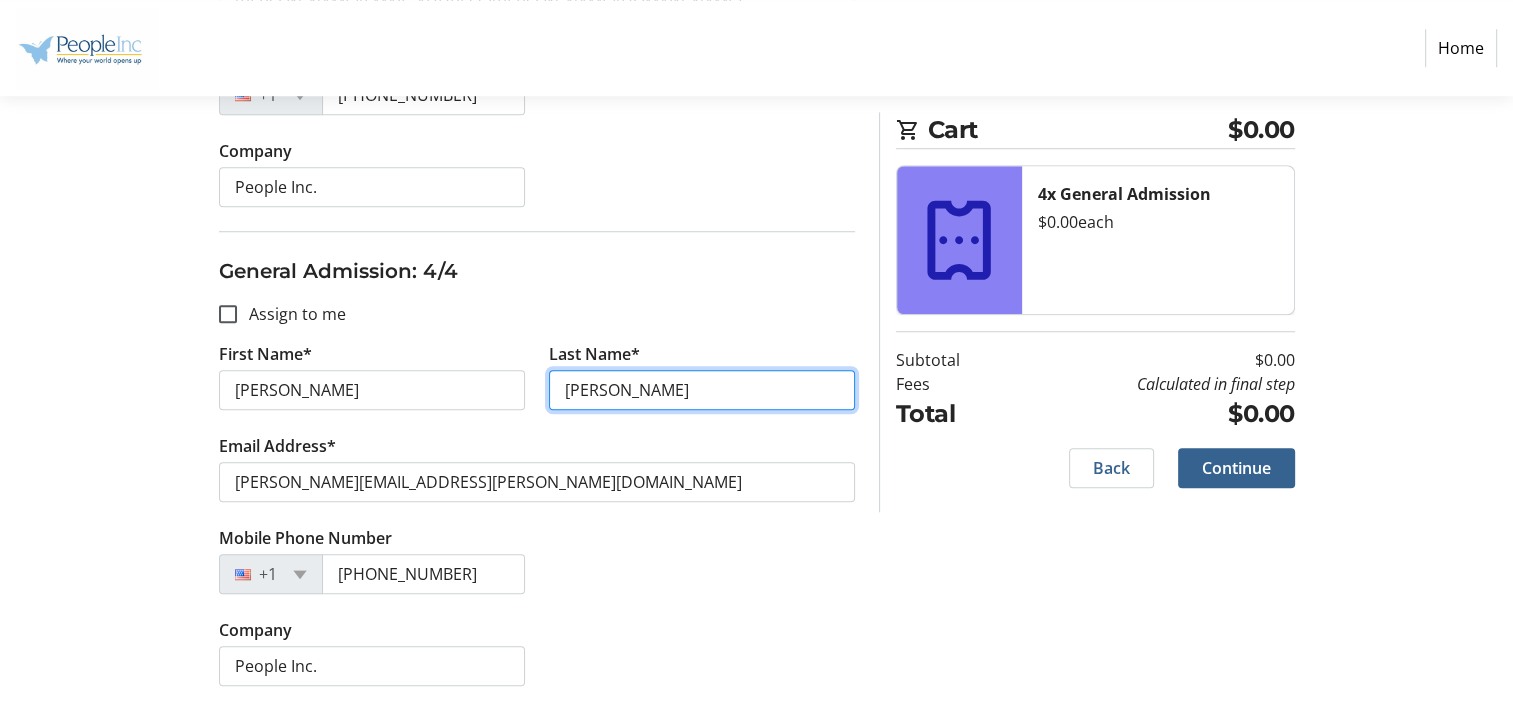 type on "[PERSON_NAME]" 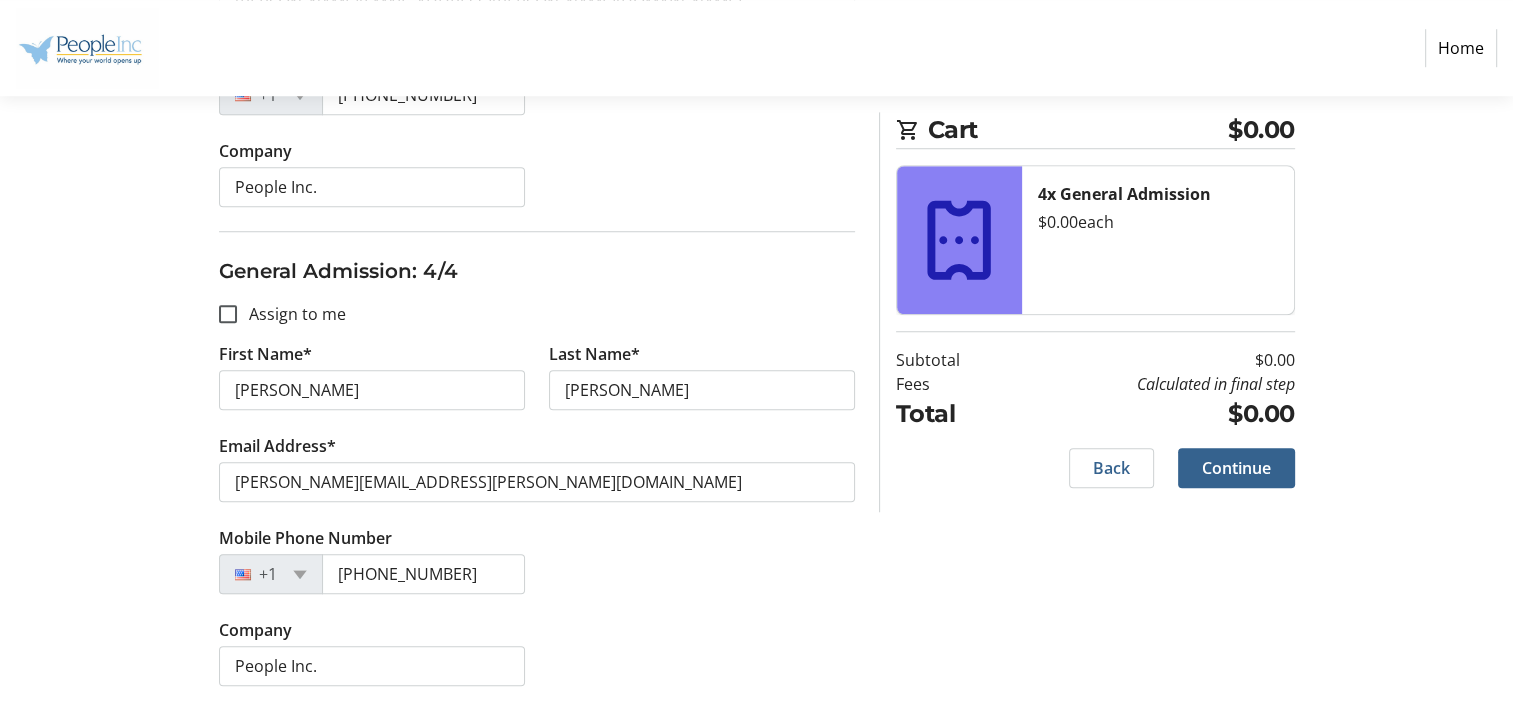 click on "Company People Inc." 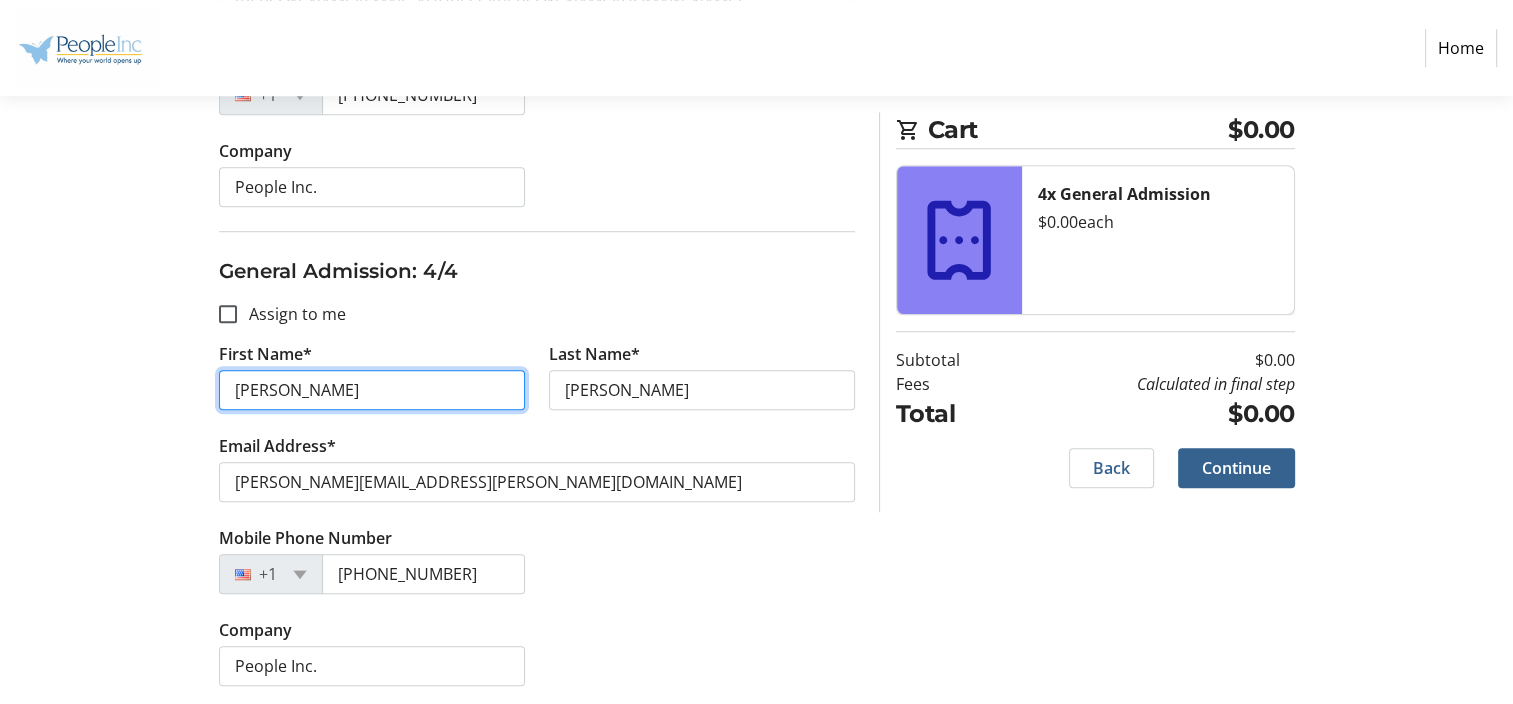 click on "[PERSON_NAME]" at bounding box center (372, 390) 